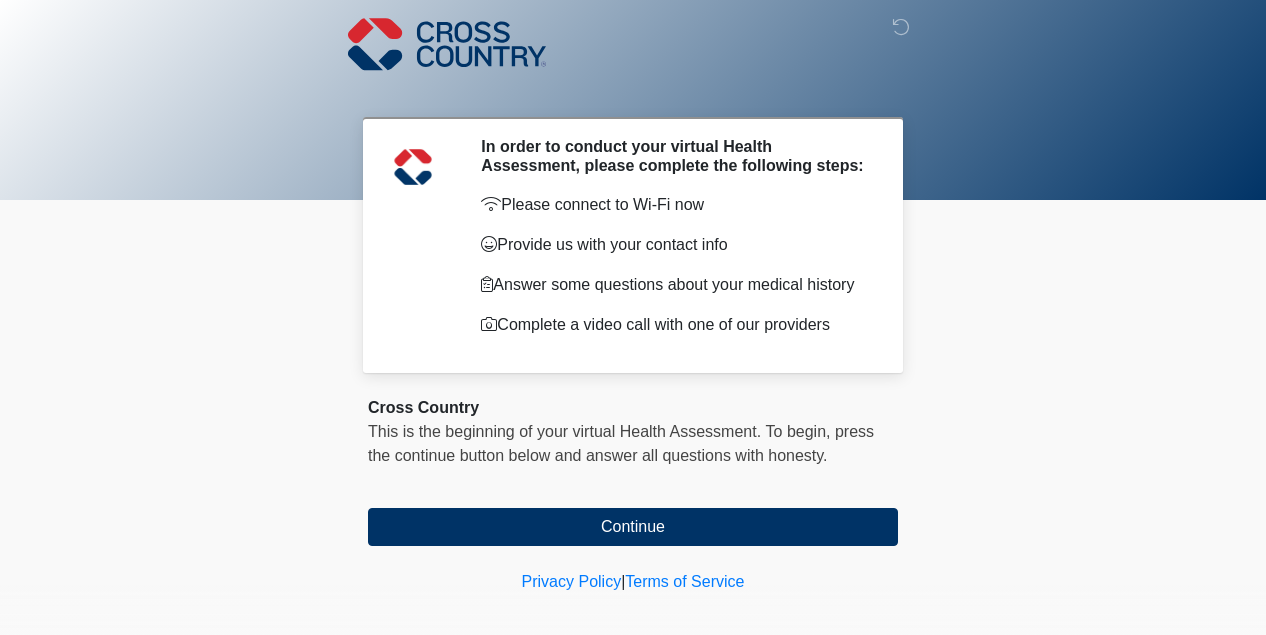 scroll, scrollTop: 0, scrollLeft: 0, axis: both 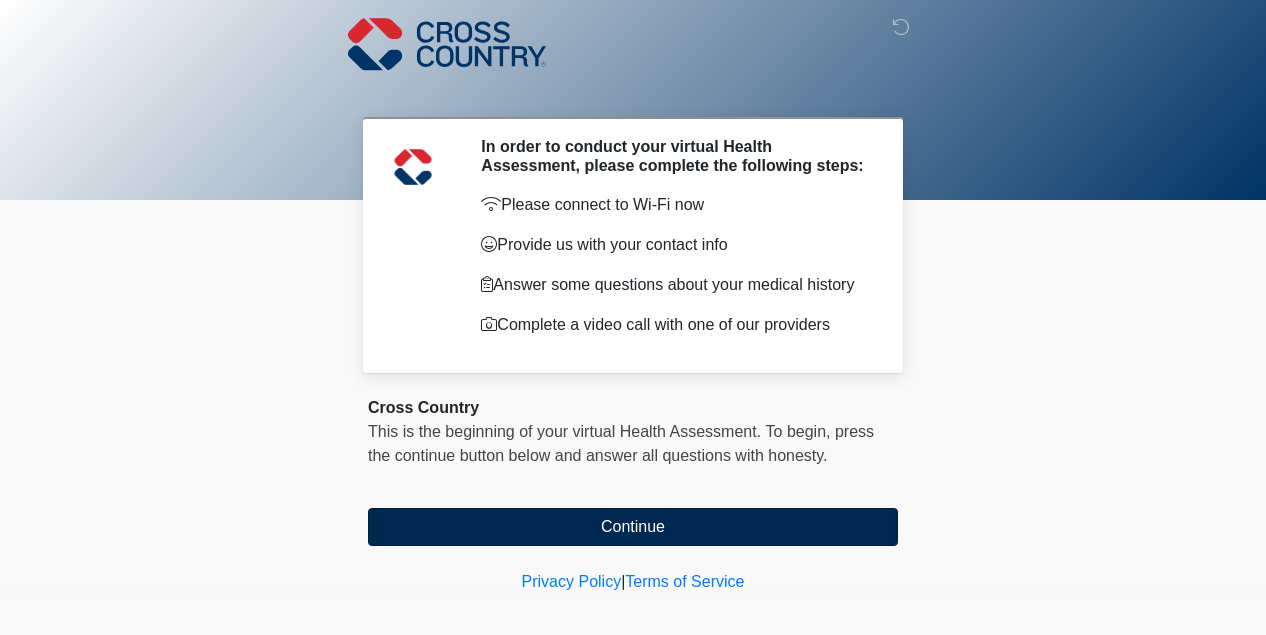 click on "Continue" at bounding box center [633, 527] 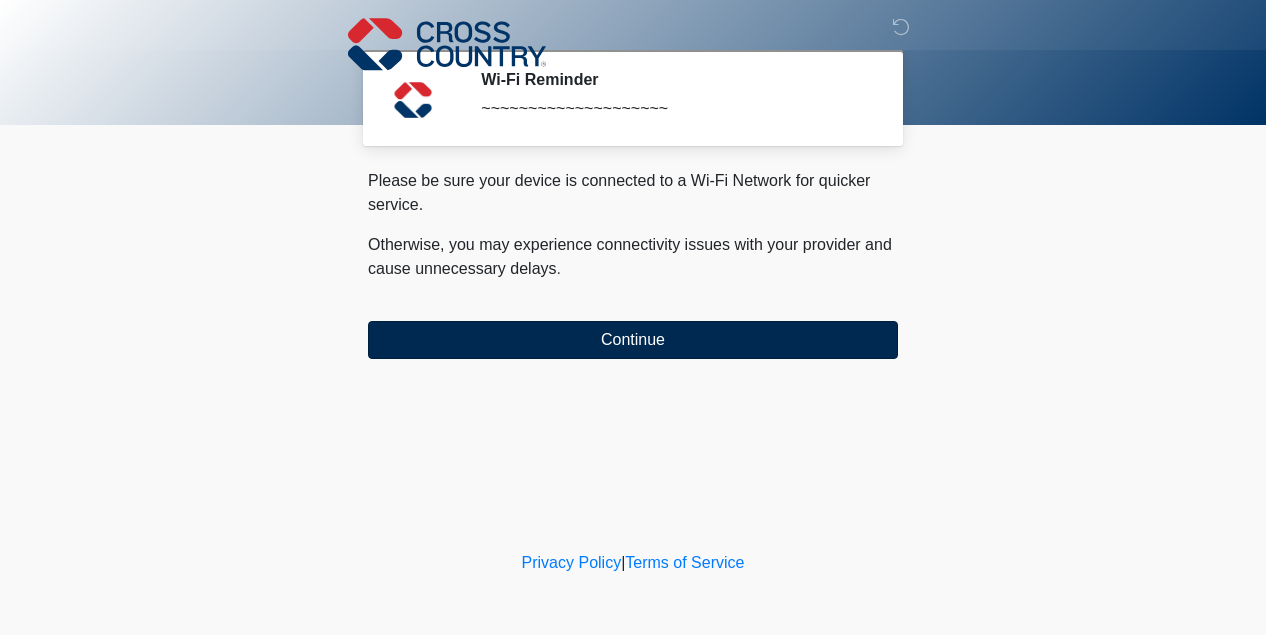 click on "Continue" at bounding box center (633, 340) 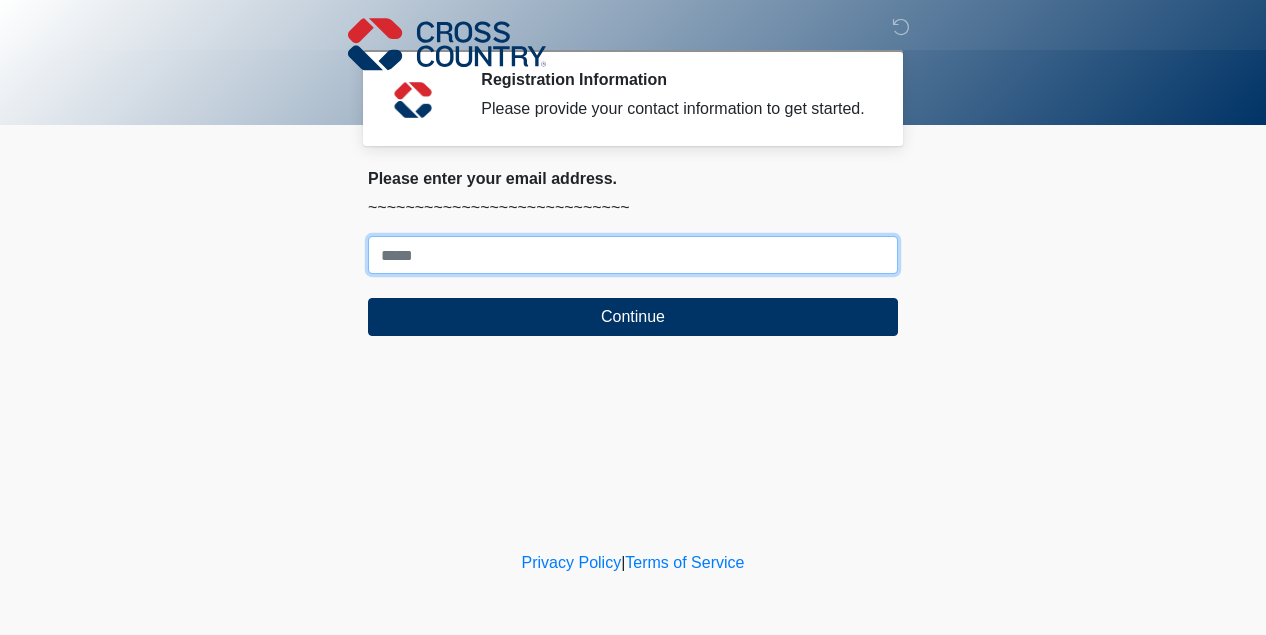 click on "Where should we email your response?" at bounding box center (633, 255) 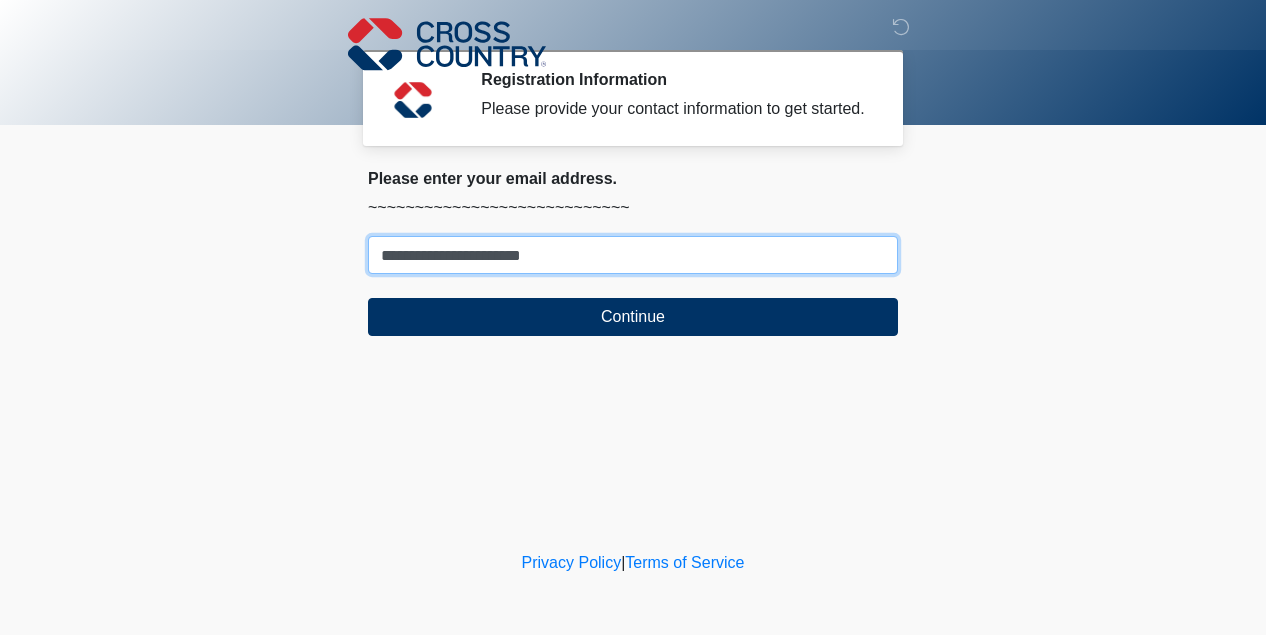type on "**********" 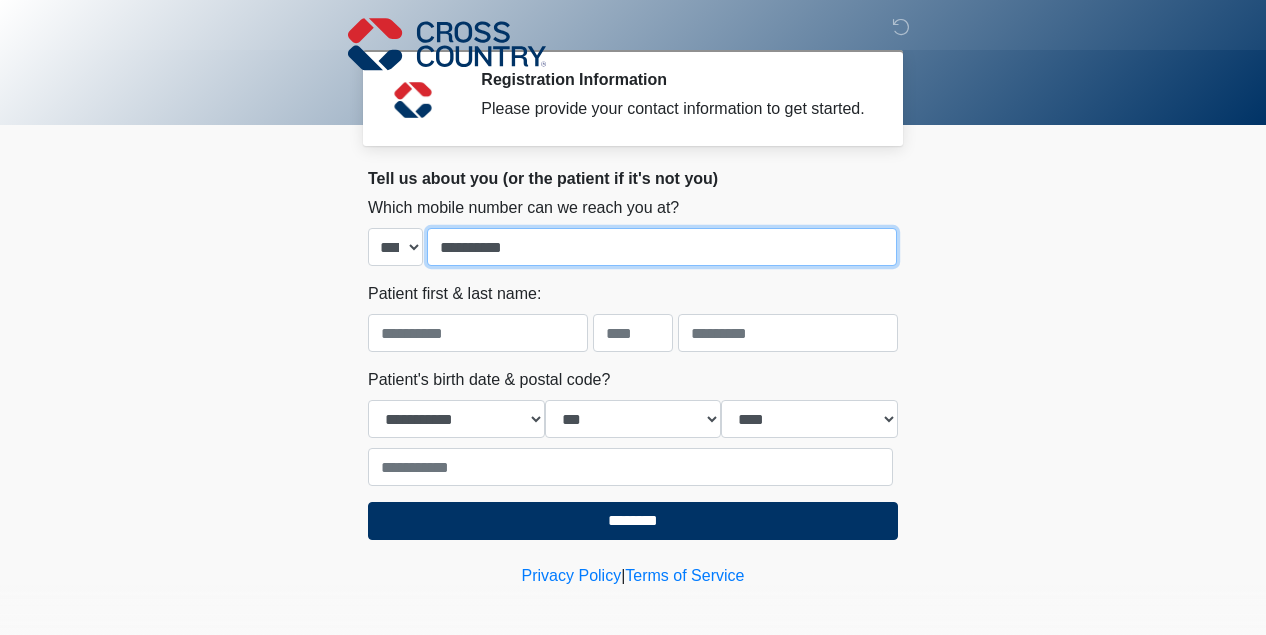 type on "**********" 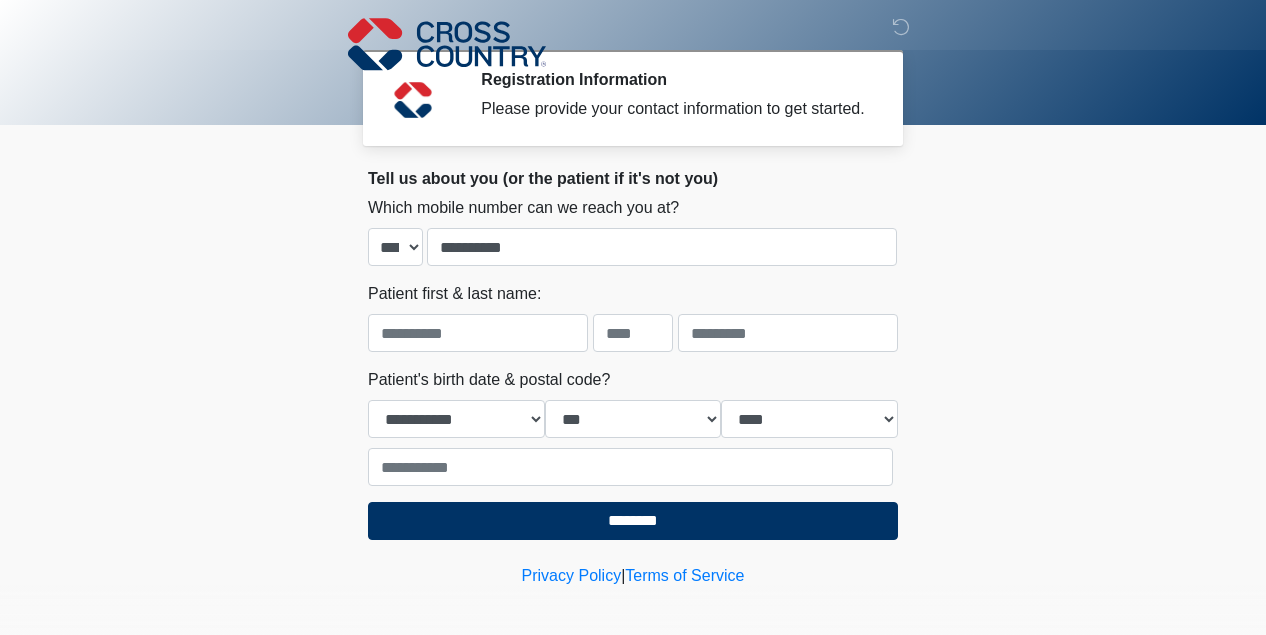 click on "‎ ‎ ‎
Registration Information
Please provide your contact information to get started.
Please connect to Wi-Fi now   Provide us with your contact info  Answer some questions about your medical history  Complete a video call with one of our providers
Cross Country
This is the beginning of your virtual Health Assessment.   ﻿﻿﻿﻿﻿﻿To begin, ﻿﻿﻿﻿﻿﻿﻿﻿﻿﻿﻿﻿﻿﻿﻿﻿﻿﻿ press the continue button below and answer all questions with honesty.
Continue
Please be sure your device is connected to a Wi-Fi Network for quicker service. Otherwise, you may experience connectivity issues with your provider and cause unnecessary delays  ." at bounding box center (633, 317) 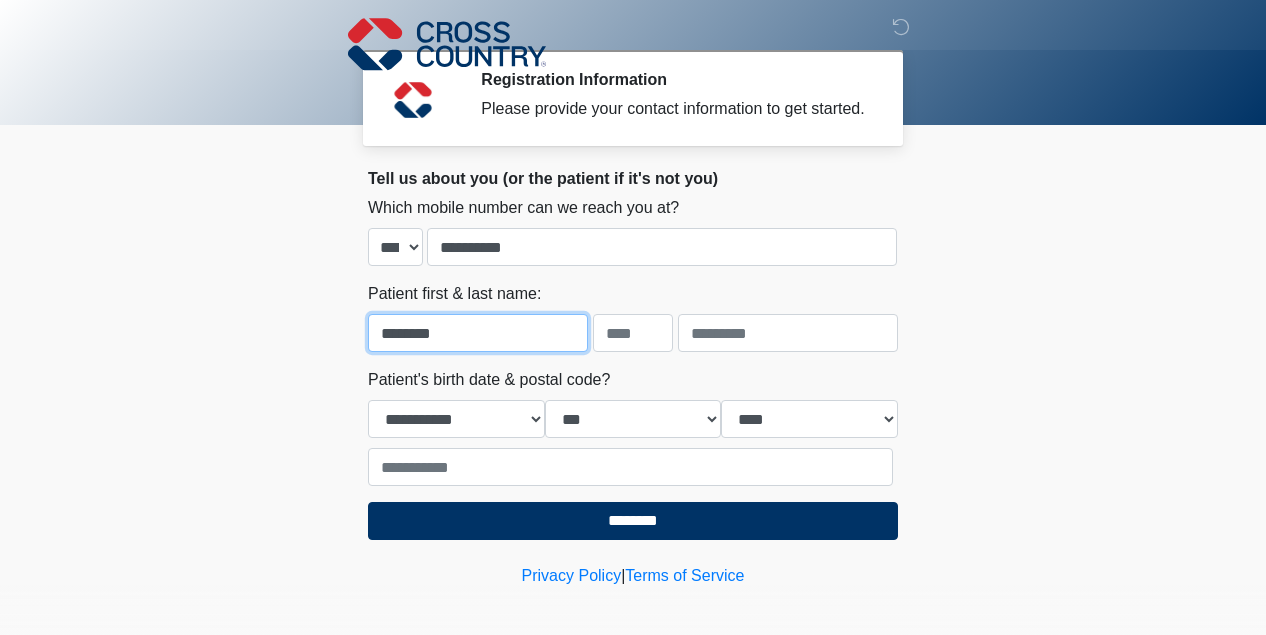 type on "********" 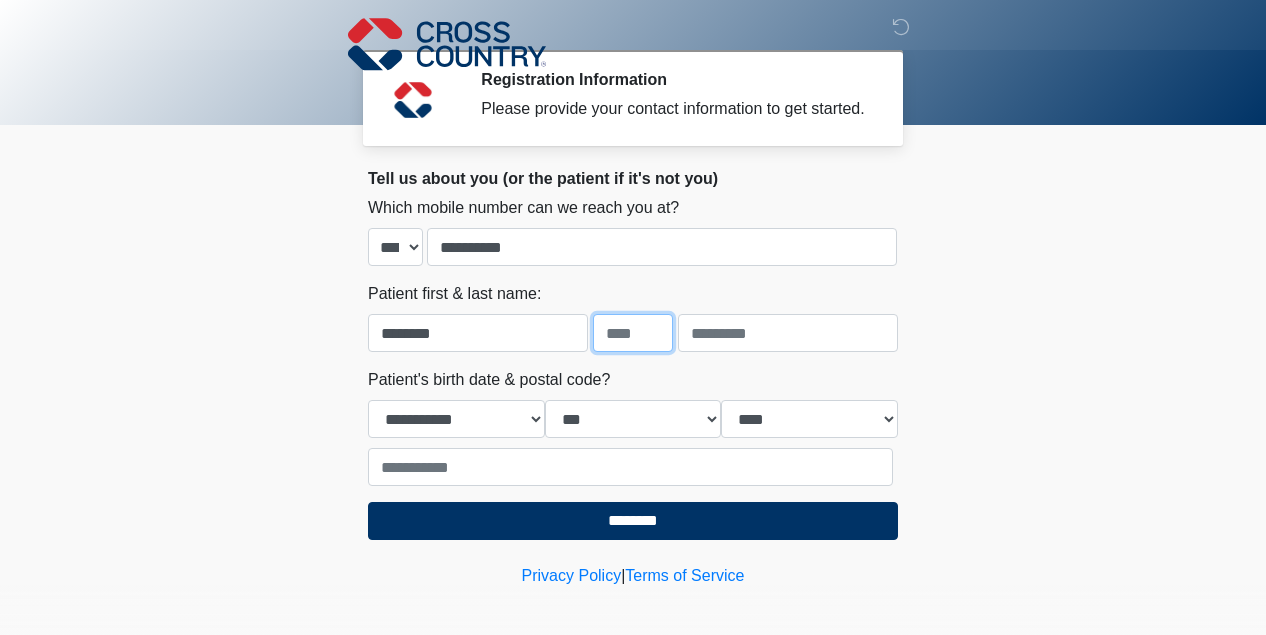 click at bounding box center [633, 333] 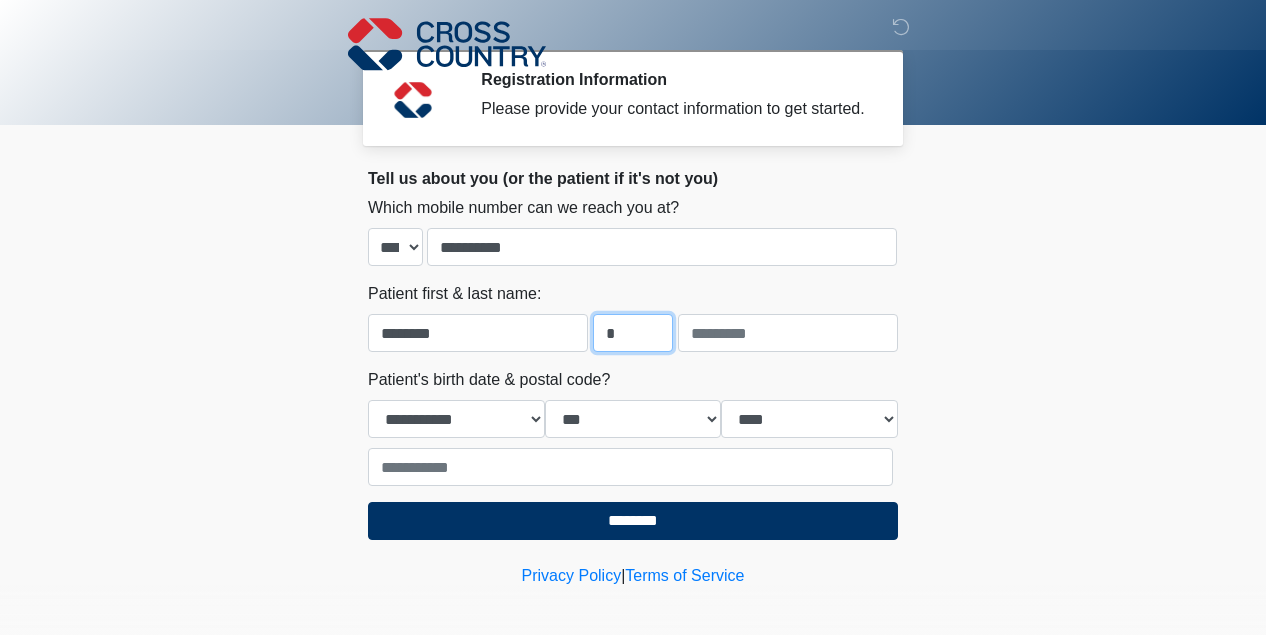 type on "*" 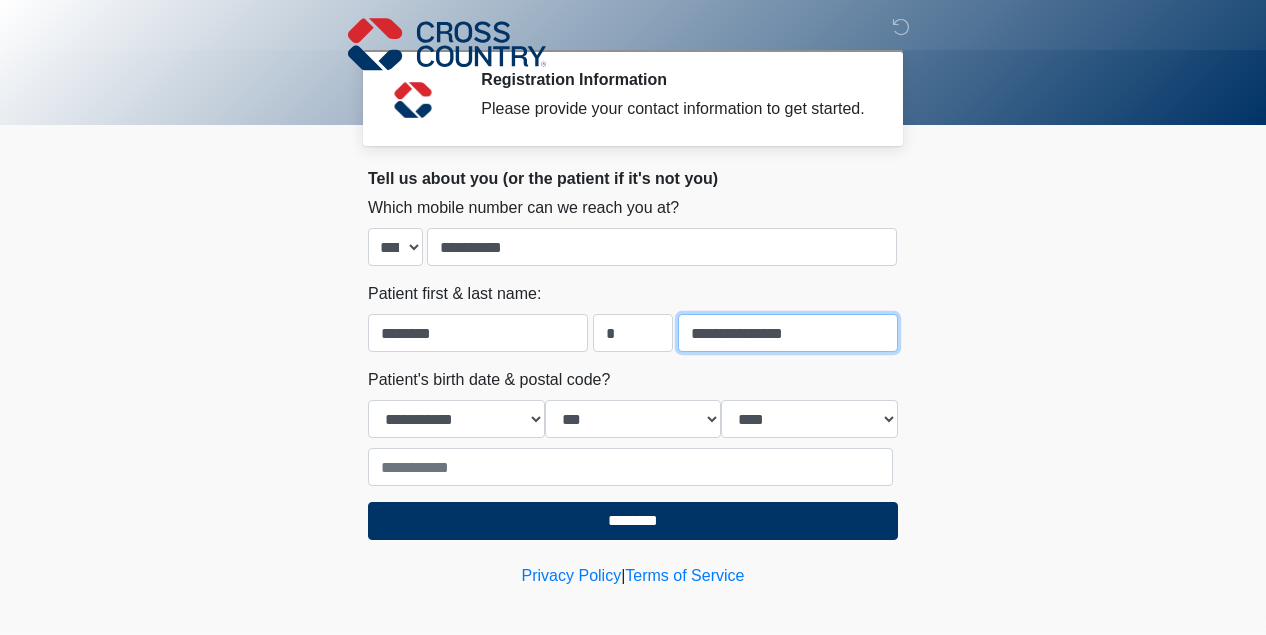 type on "**********" 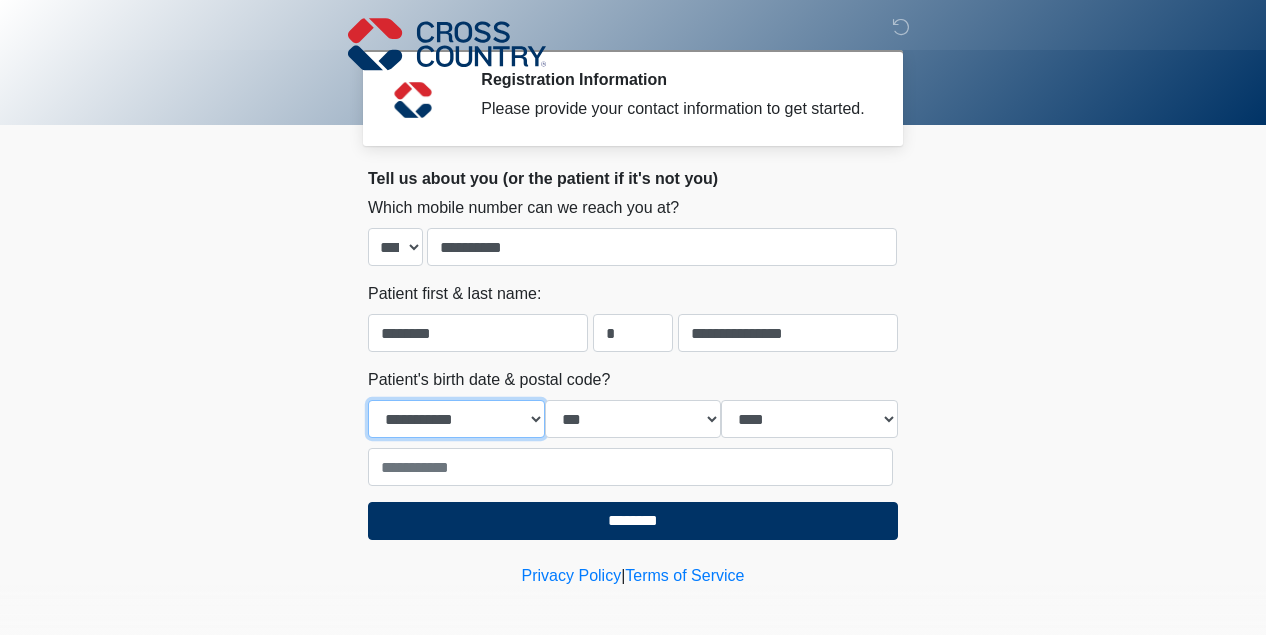 select on "*" 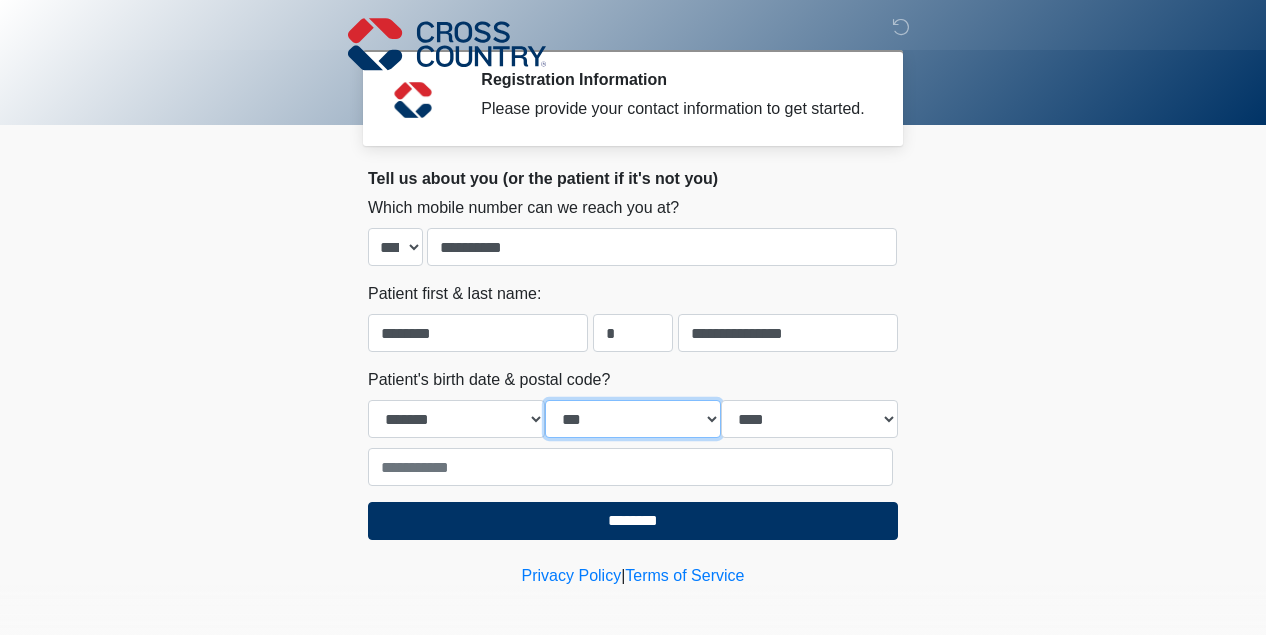 select on "**" 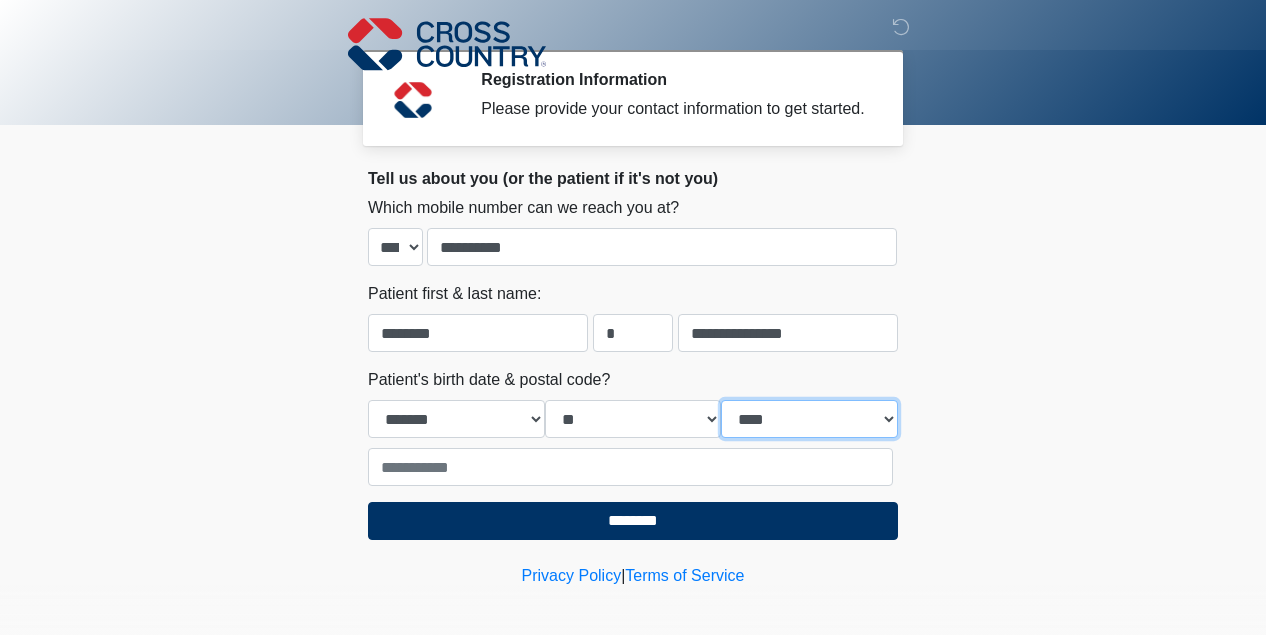 select on "****" 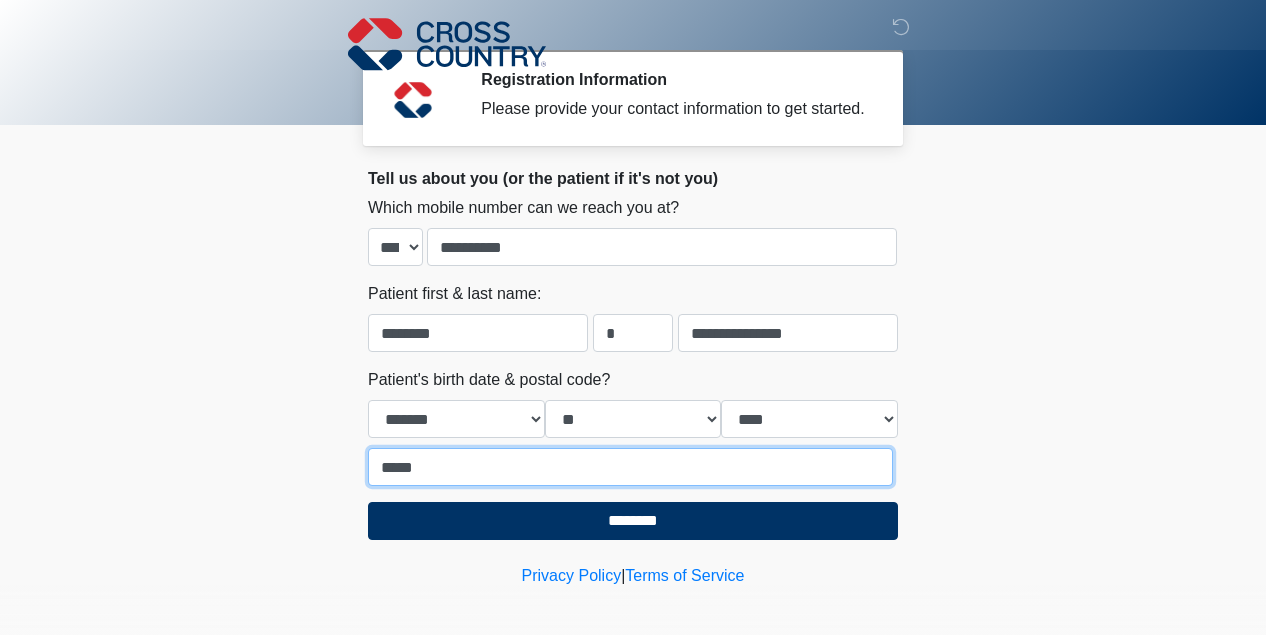type on "*****" 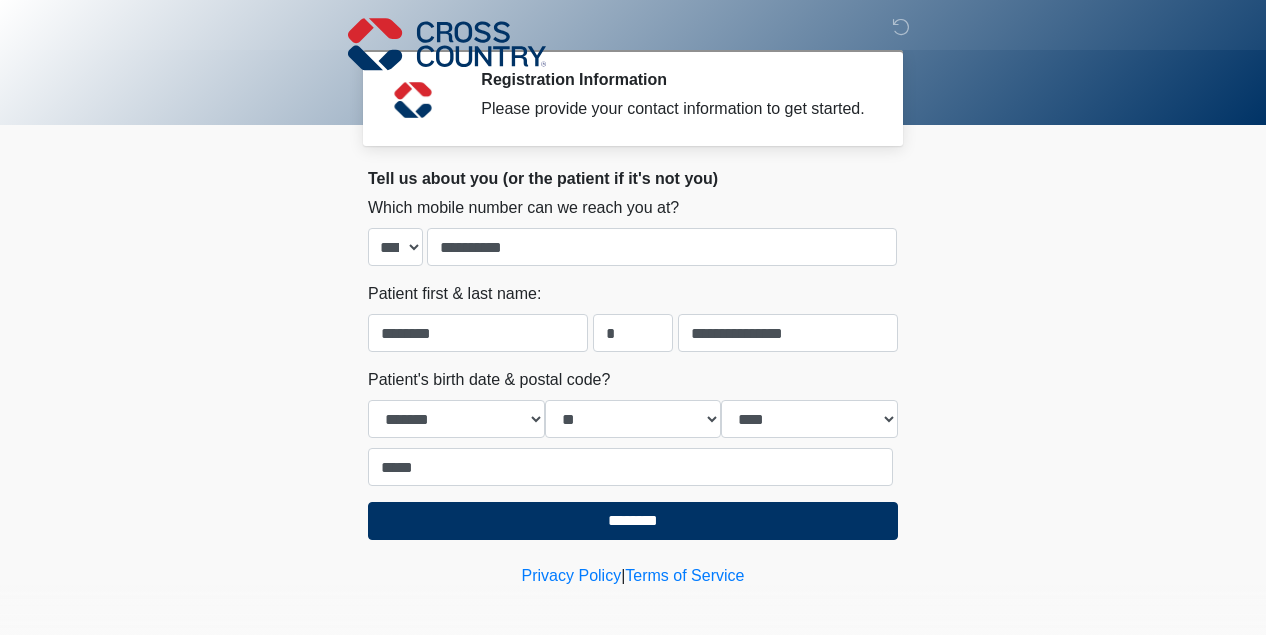 click on "‎ ‎ ‎
Registration Information
Please provide your contact information to get started.
Please connect to Wi-Fi now   Provide us with your contact info  Answer some questions about your medical history  Complete a video call with one of our providers
Cross Country
This is the beginning of your virtual Health Assessment.   ﻿﻿﻿﻿﻿﻿To begin, ﻿﻿﻿﻿﻿﻿﻿﻿﻿﻿﻿﻿﻿﻿﻿﻿﻿﻿ press the continue button below and answer all questions with honesty.
Continue
Please be sure your device is connected to a Wi-Fi Network for quicker service. Otherwise, you may experience connectivity issues with your provider and cause unnecessary delays  ." at bounding box center (633, 317) 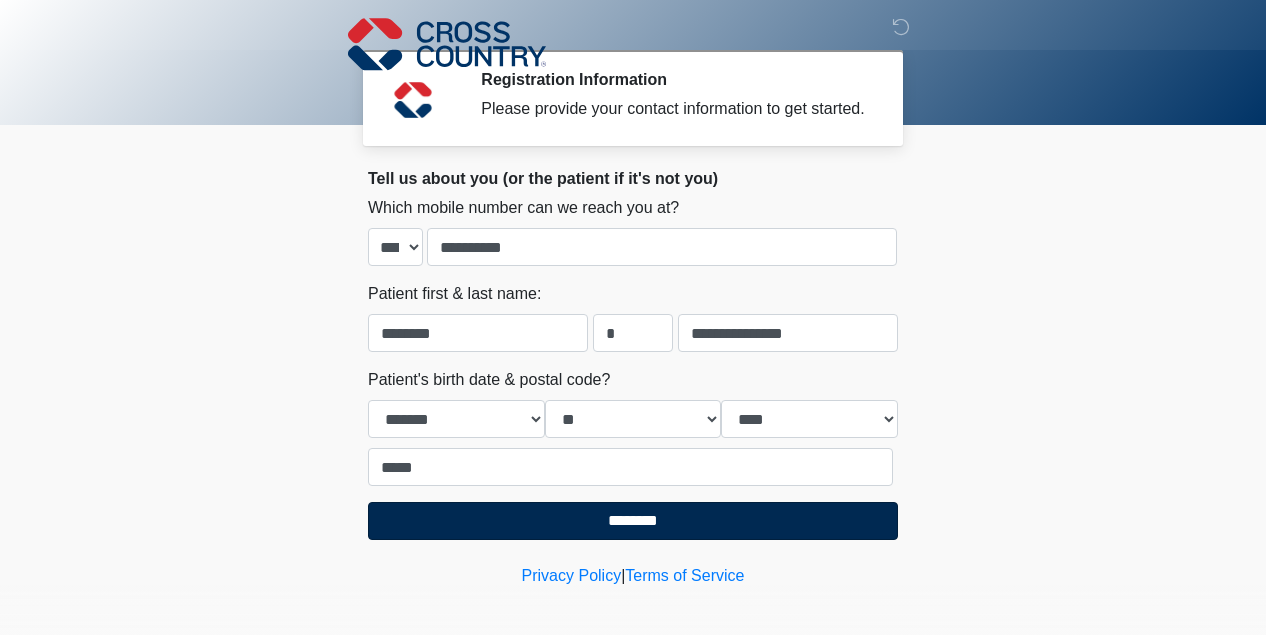 click on "********" at bounding box center [633, 521] 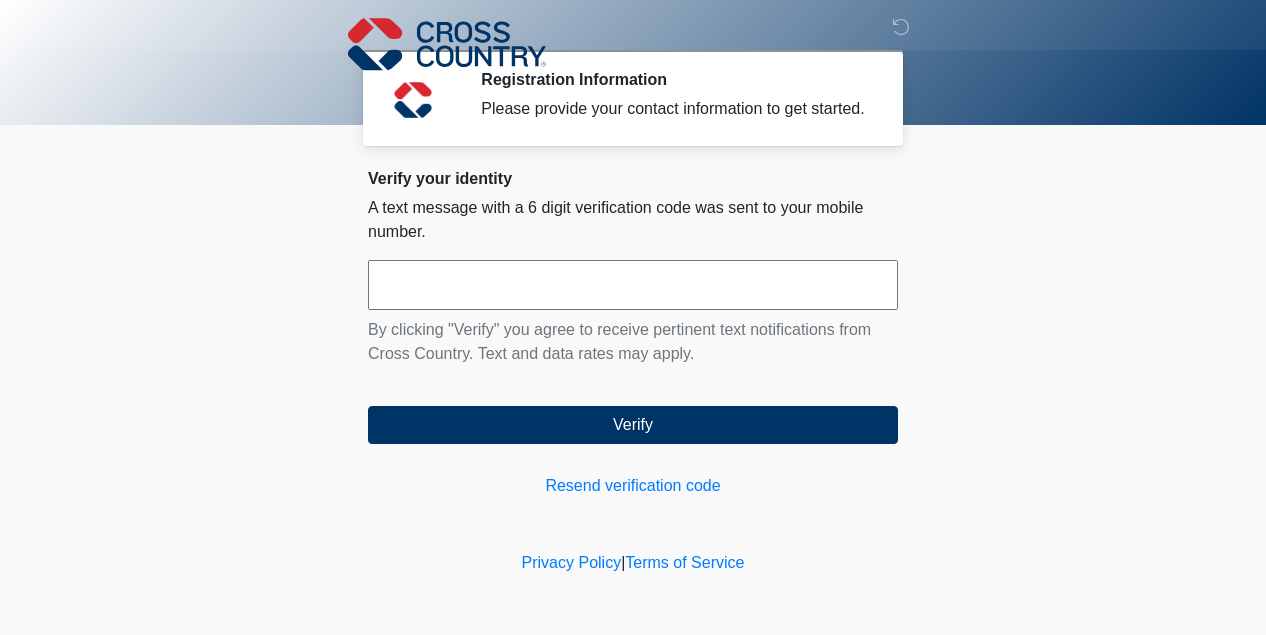 click at bounding box center [633, 285] 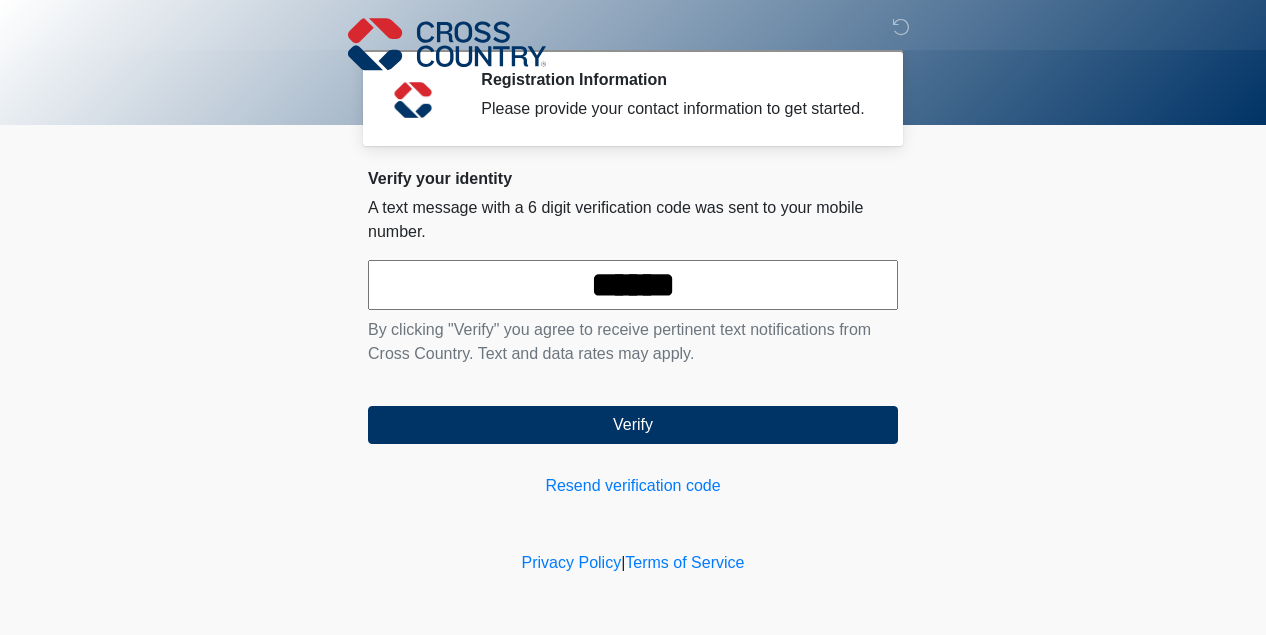 type on "******" 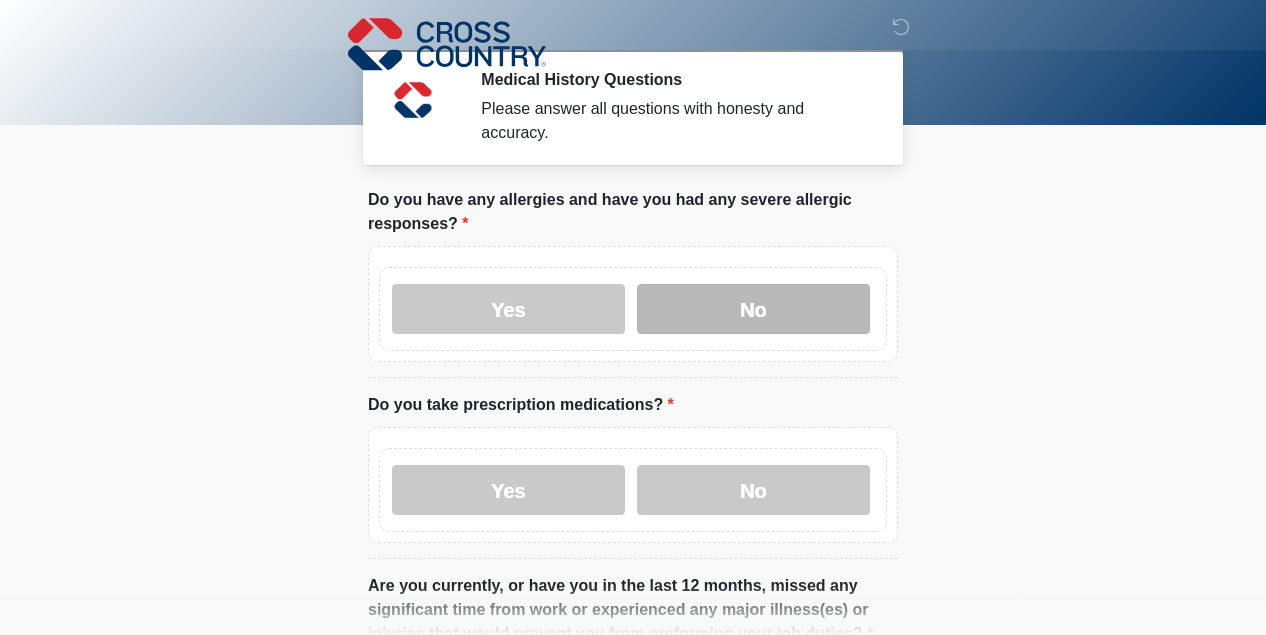 click on "No" at bounding box center [753, 309] 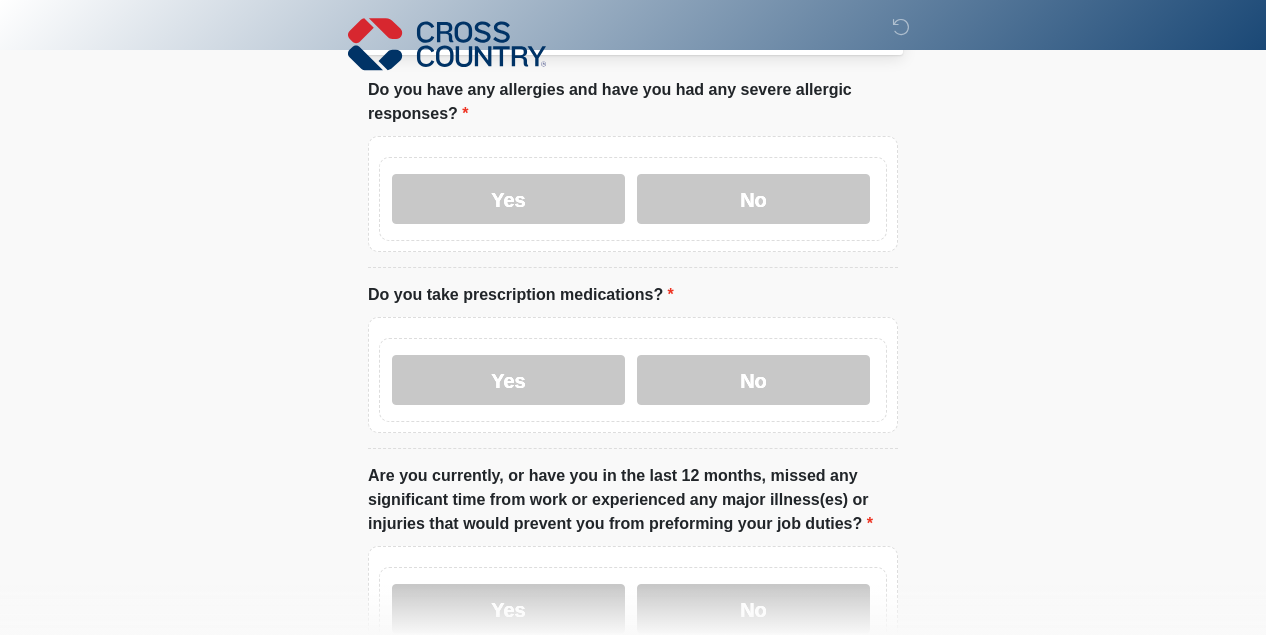 scroll, scrollTop: 130, scrollLeft: 0, axis: vertical 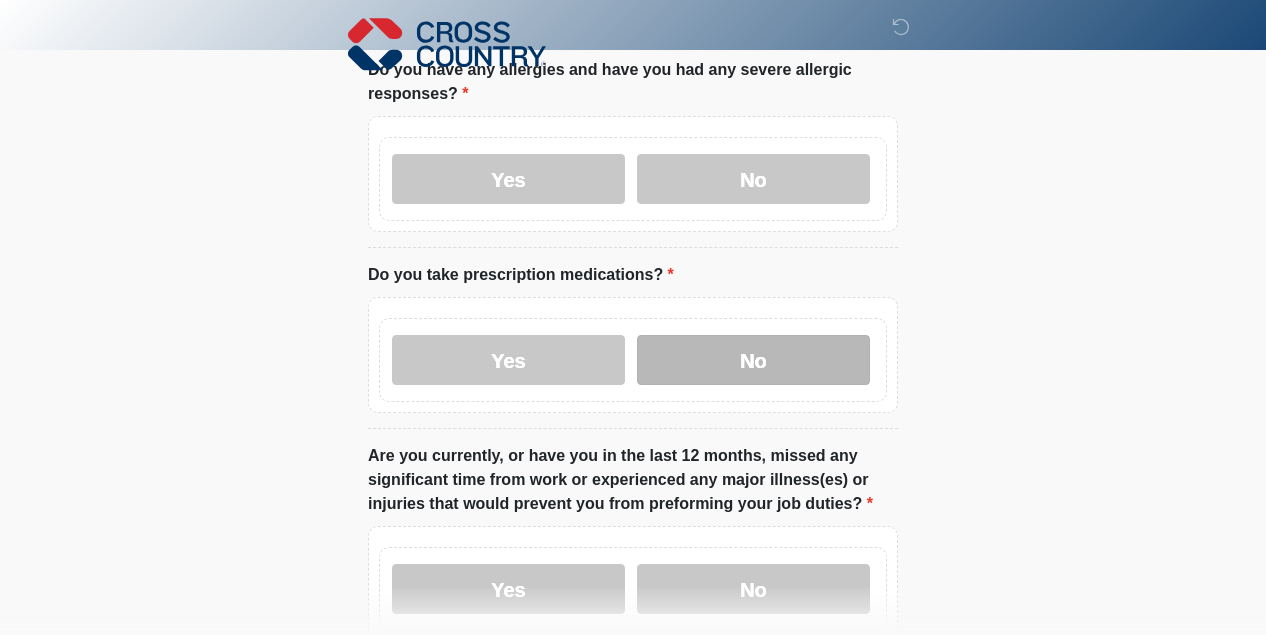 click on "No" at bounding box center [753, 360] 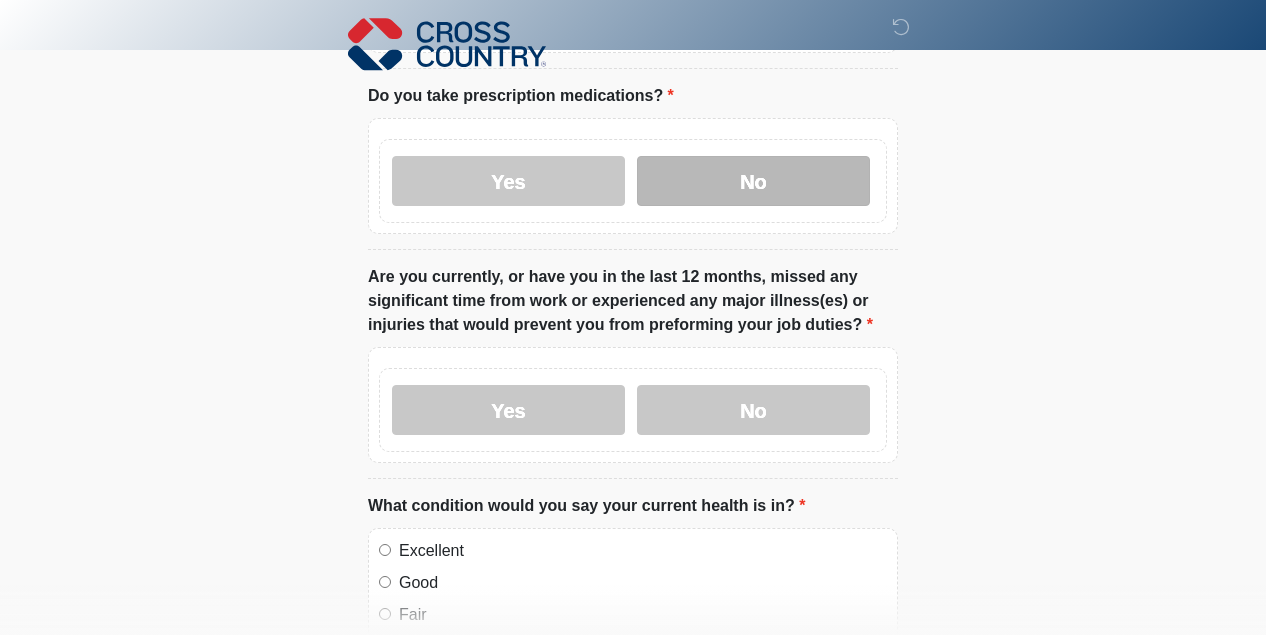 scroll, scrollTop: 321, scrollLeft: 0, axis: vertical 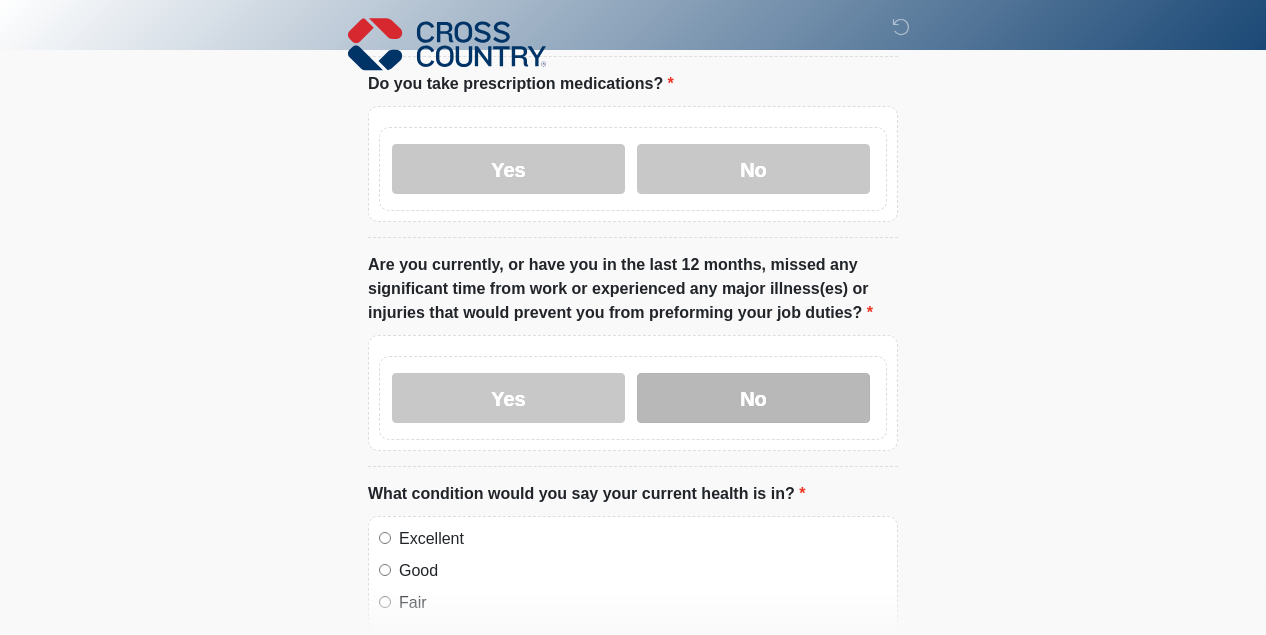 click on "No" at bounding box center (753, 398) 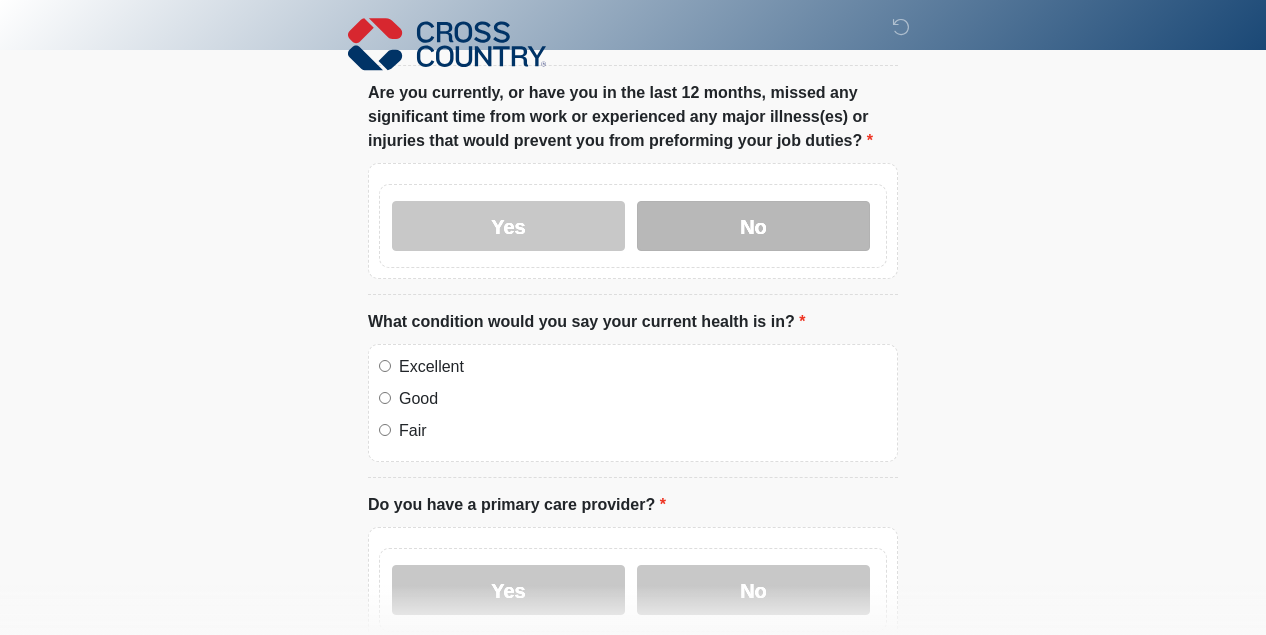scroll, scrollTop: 505, scrollLeft: 0, axis: vertical 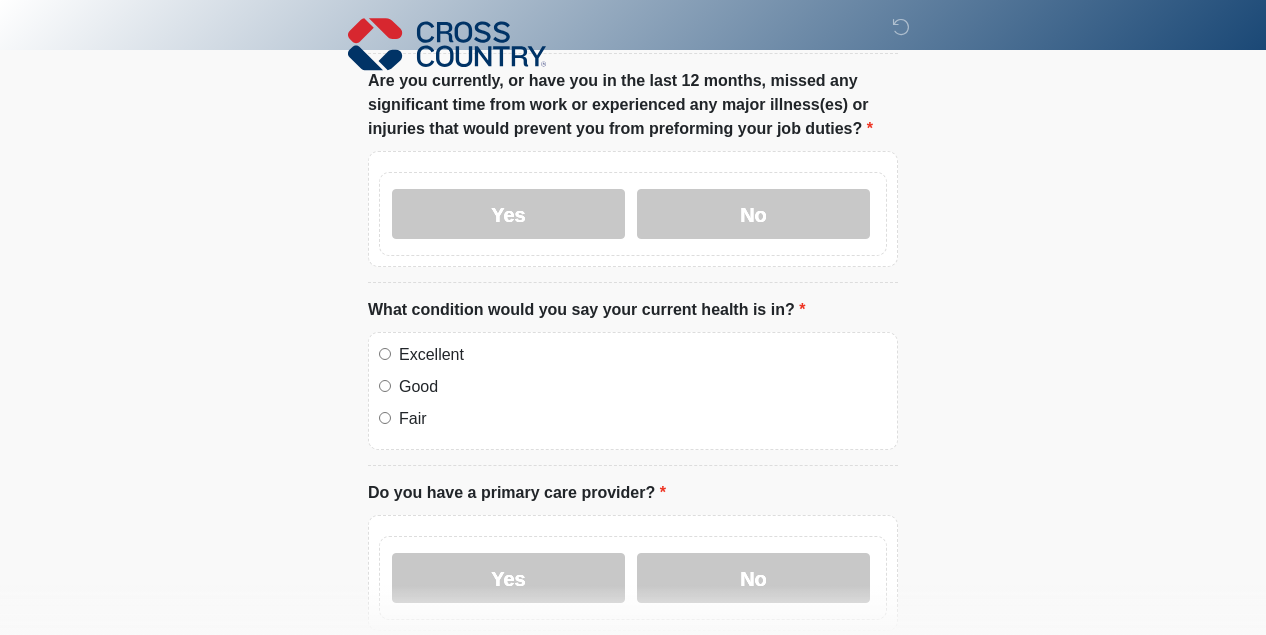 click on "Excellent" at bounding box center (633, 355) 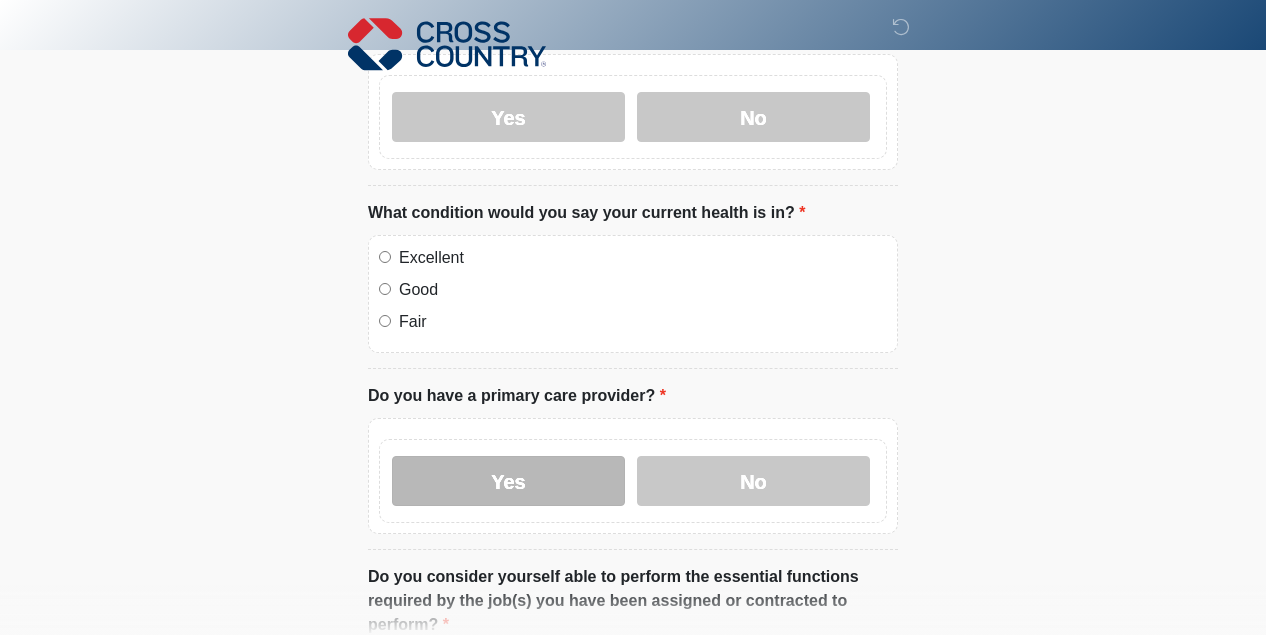 scroll, scrollTop: 604, scrollLeft: 0, axis: vertical 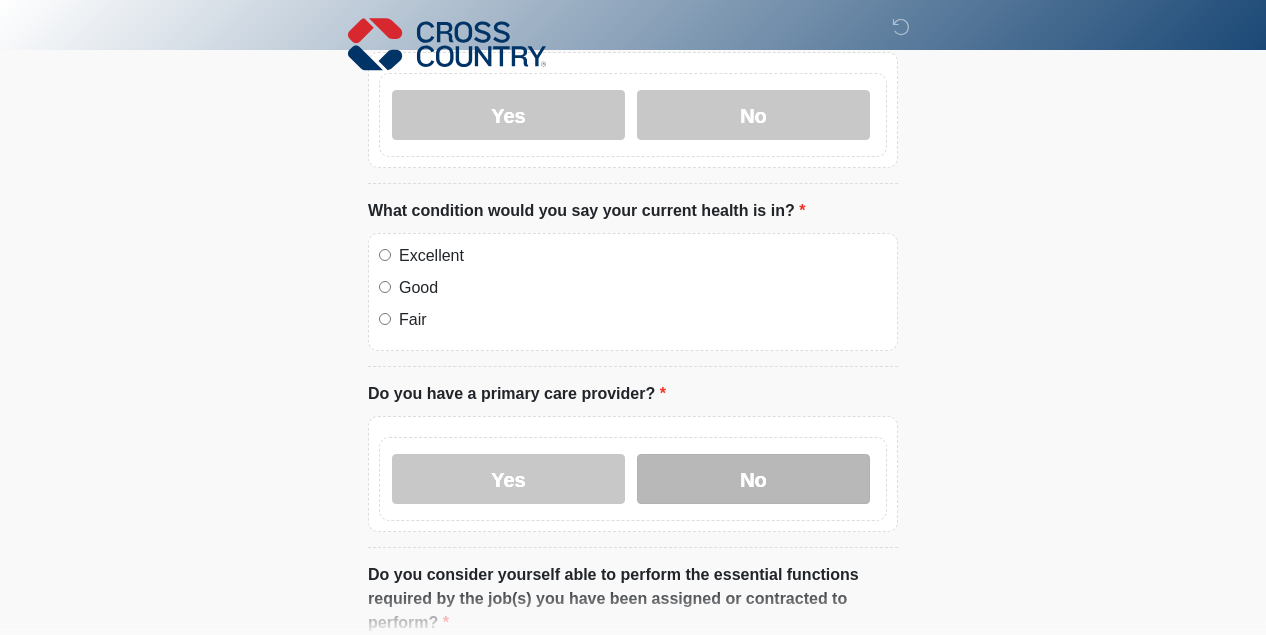 click on "No" at bounding box center (753, 479) 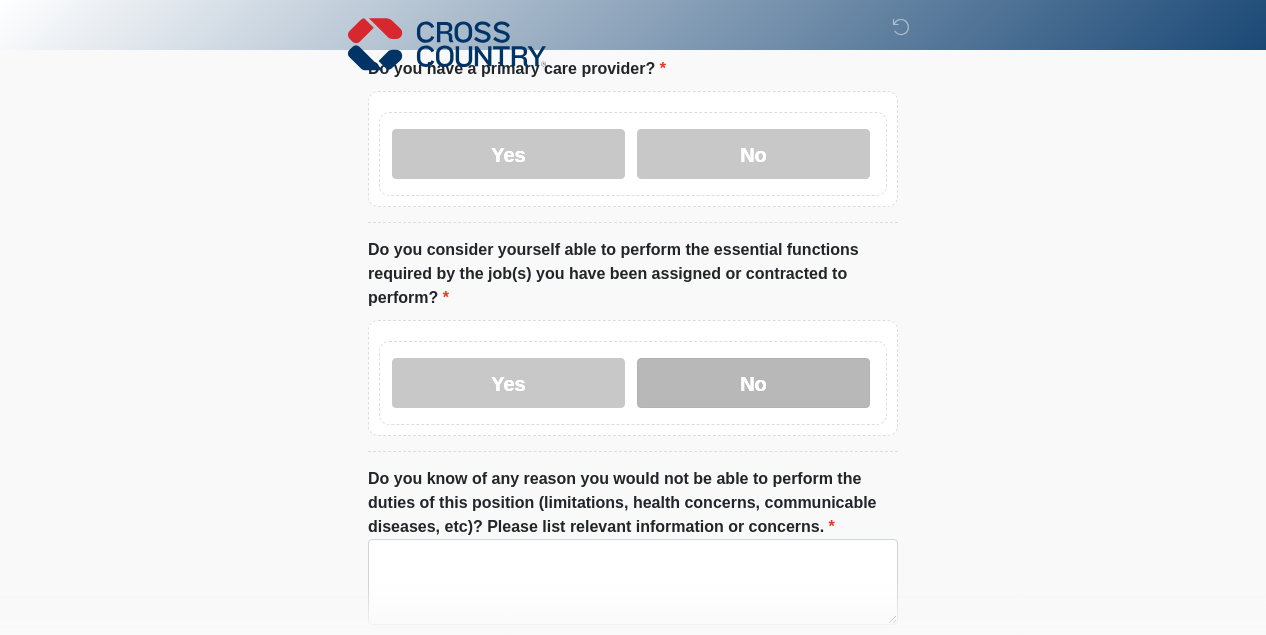scroll, scrollTop: 935, scrollLeft: 0, axis: vertical 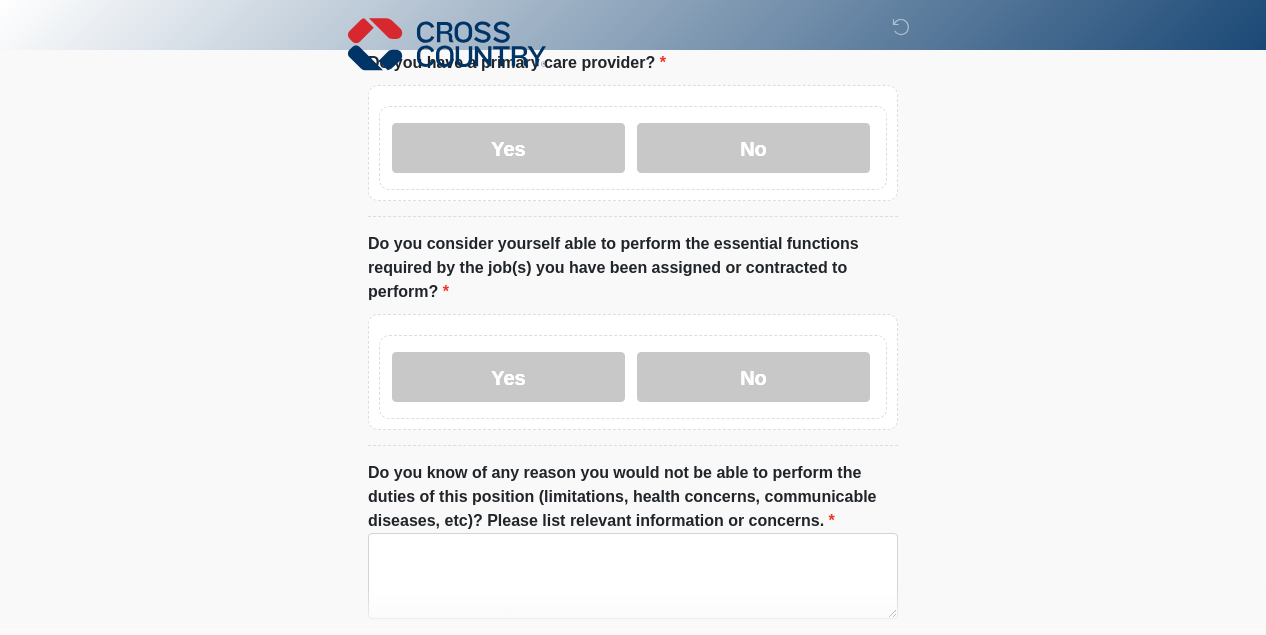 click on "Cross Country
This is the beginning of your virtual Health Assessment.   ﻿﻿﻿﻿﻿﻿To begin, ﻿﻿﻿﻿﻿﻿﻿﻿﻿﻿﻿﻿﻿﻿﻿﻿﻿﻿ press the continue button below and answer all questions with honesty.
Continue
Please be sure your device is connected to a Wi-Fi Network for quicker service. Otherwise, you may experience connectivity issues with your provider and cause unnecessary delays  .
Continue
Please enter your email address.
~~~~~~~~~~~~~~~~~~~~~~~~~~~~
Continue
Tell us about you (or the patient if it's not you)
Where should we email your response?
Which mobile number can we reach you at?
**** ****" at bounding box center (633, -29) 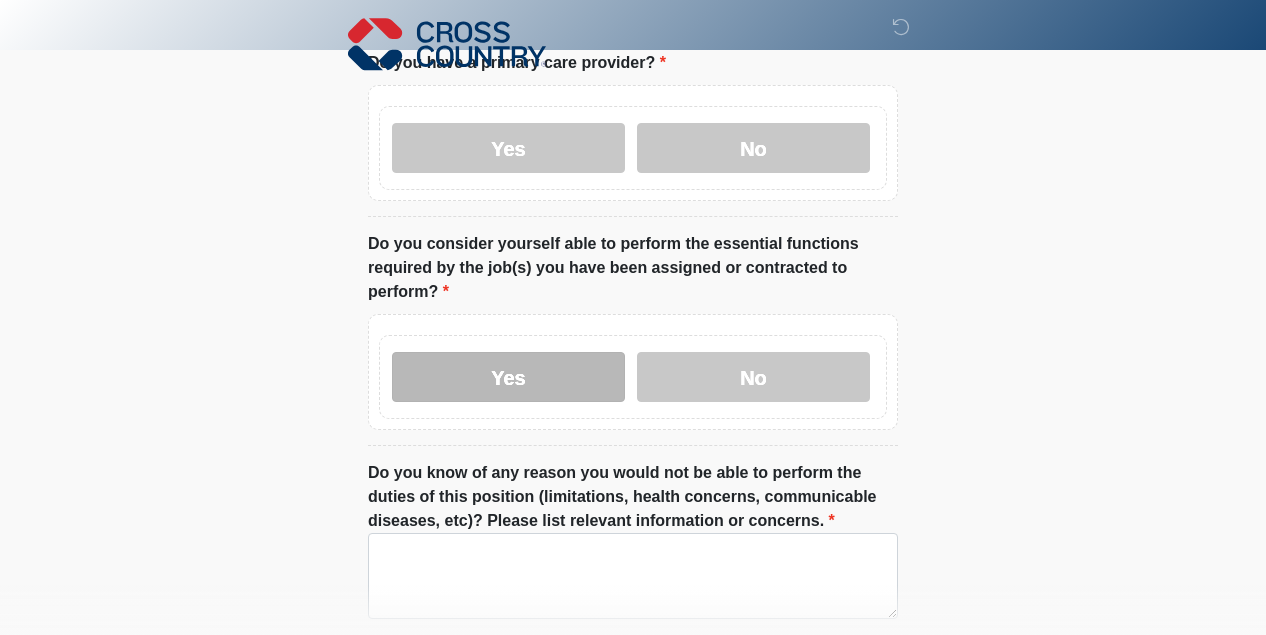 click on "Yes" at bounding box center (508, 377) 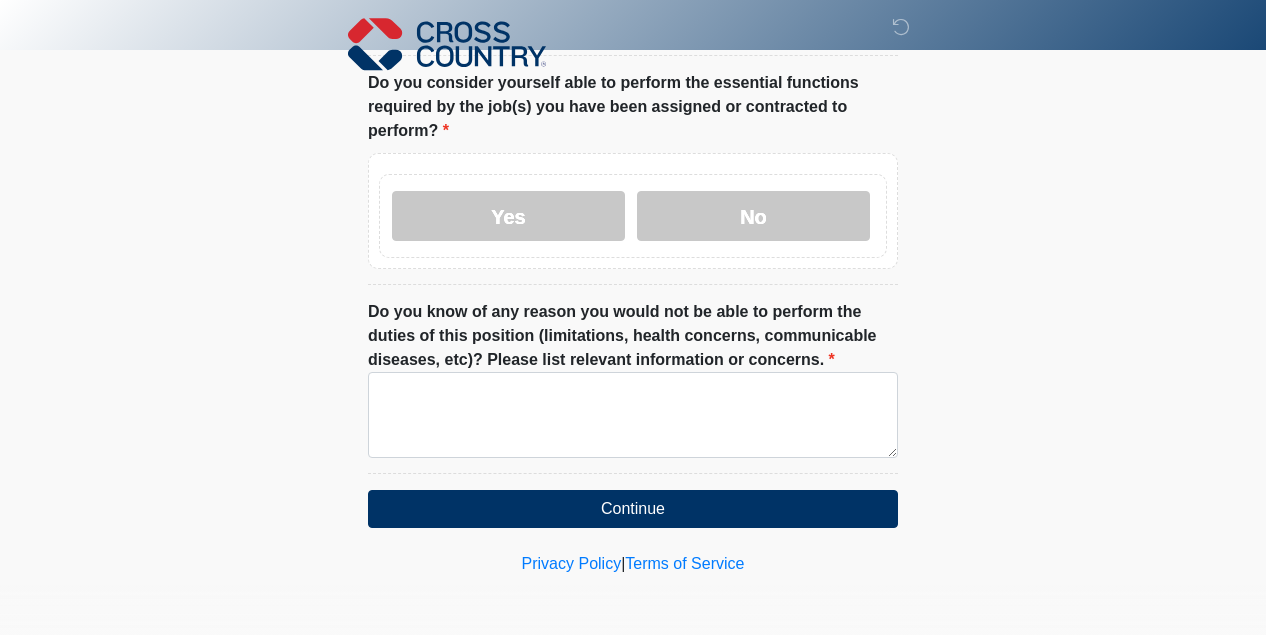 scroll, scrollTop: 1094, scrollLeft: 0, axis: vertical 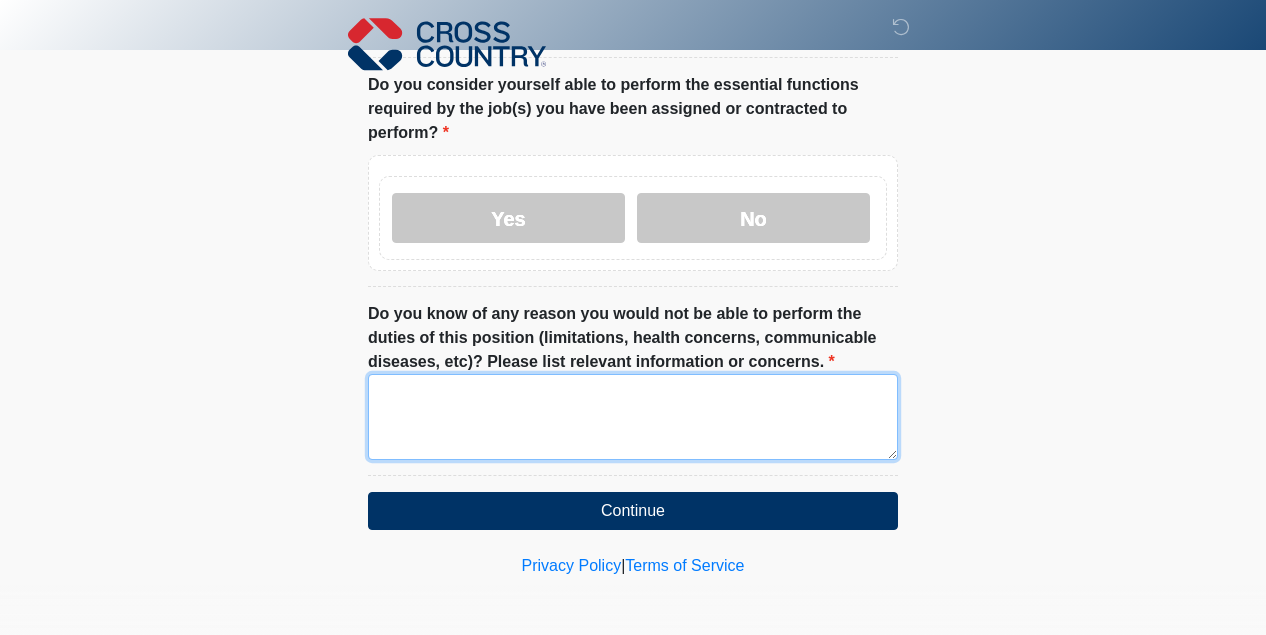 click on "Do you know of any reason you would not be able to perform the duties of this position (limitations, health concerns, communicable diseases, etc)?  Please list relevant information or concerns." at bounding box center [633, 417] 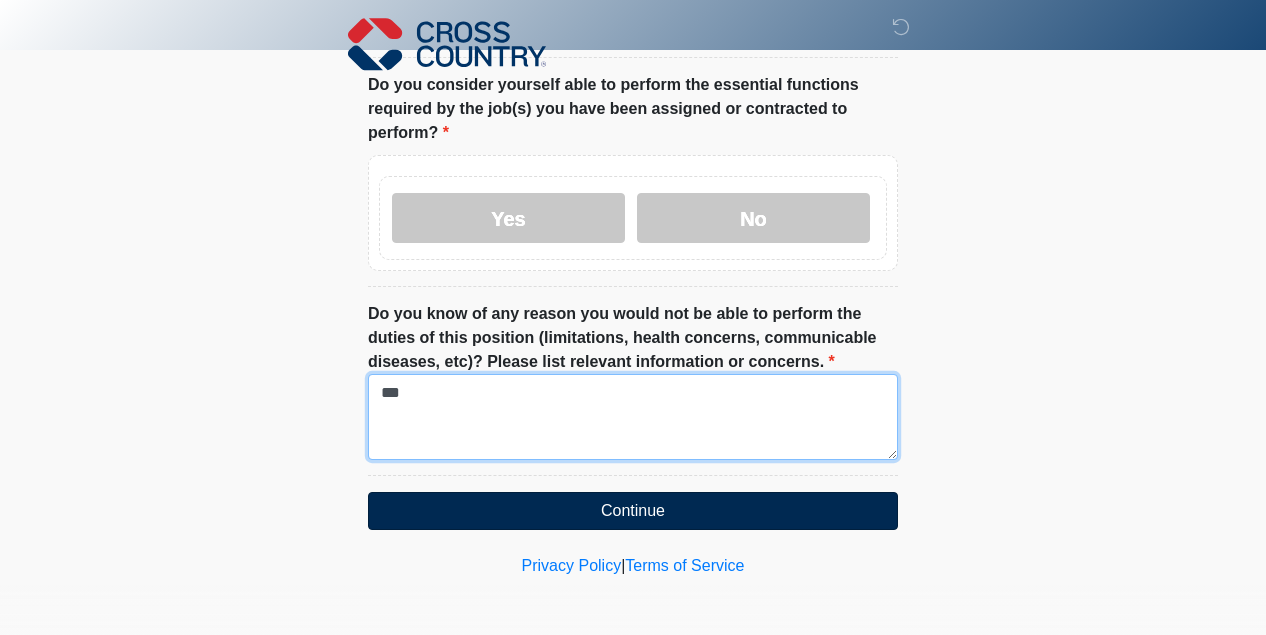 type on "***" 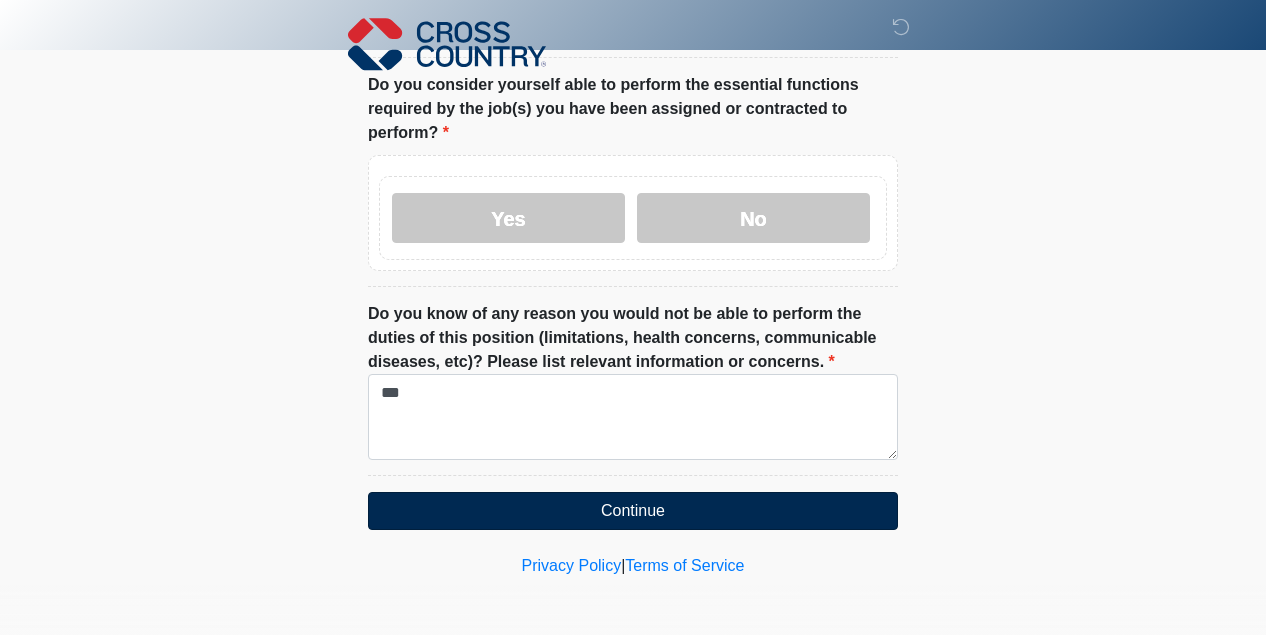 click on "Continue" at bounding box center [633, 511] 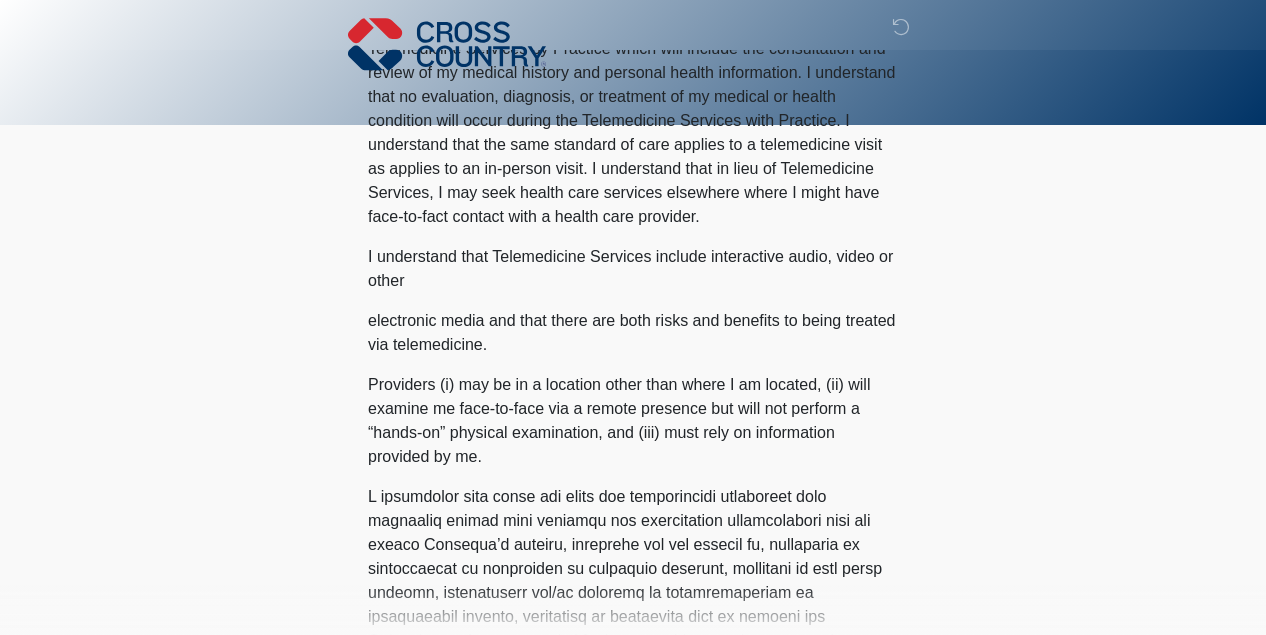 scroll, scrollTop: 0, scrollLeft: 0, axis: both 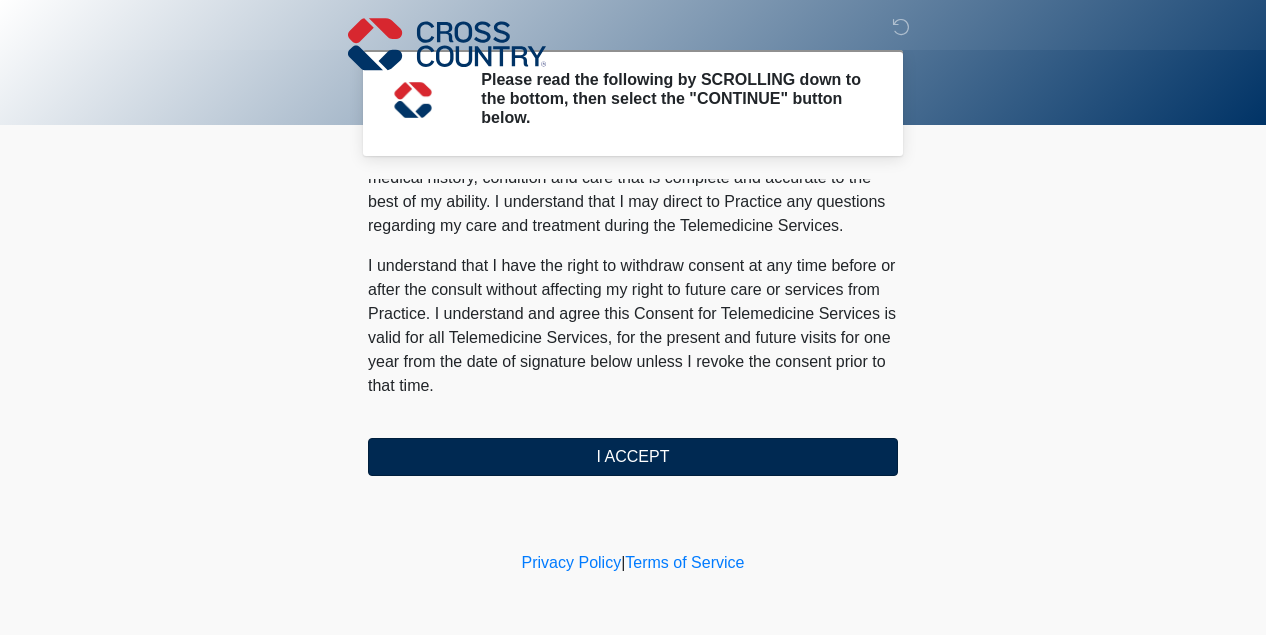 click on "I ACCEPT" at bounding box center [633, 457] 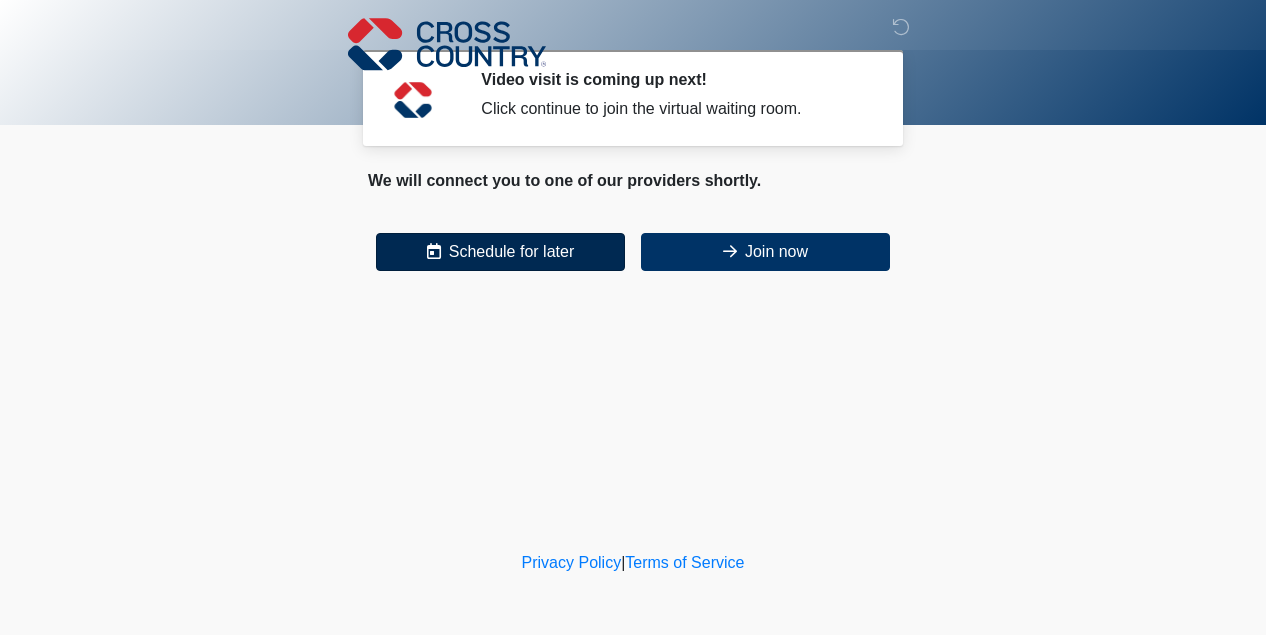 click on "Schedule for later" at bounding box center [500, 252] 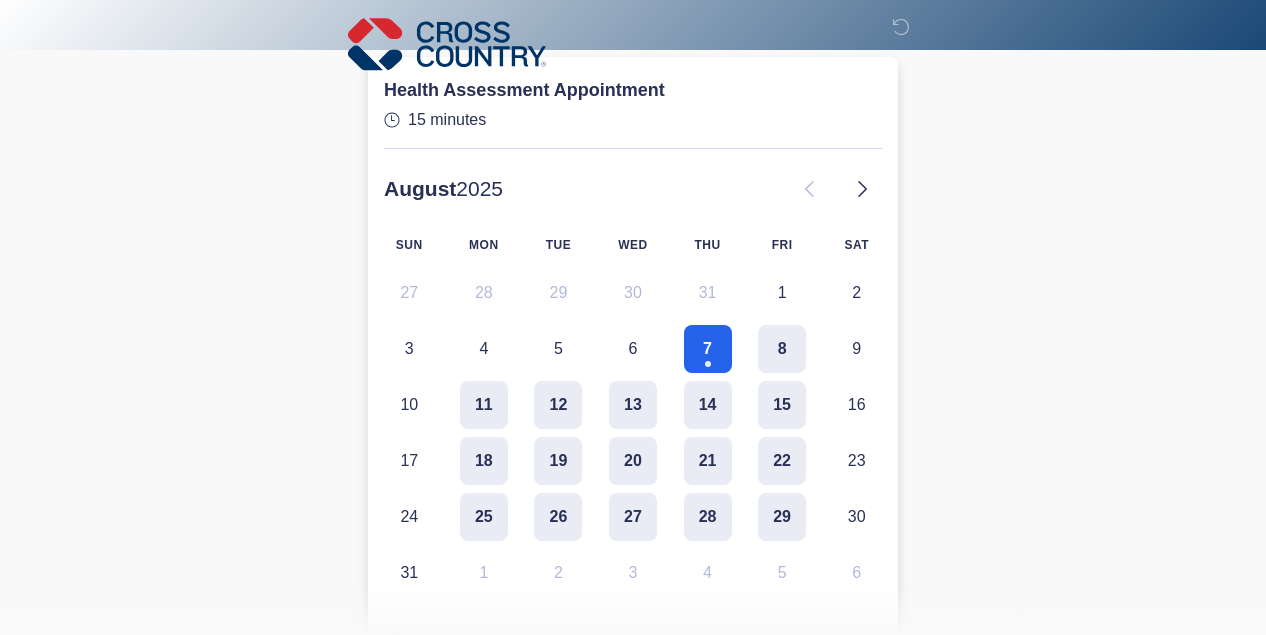 scroll, scrollTop: 179, scrollLeft: 0, axis: vertical 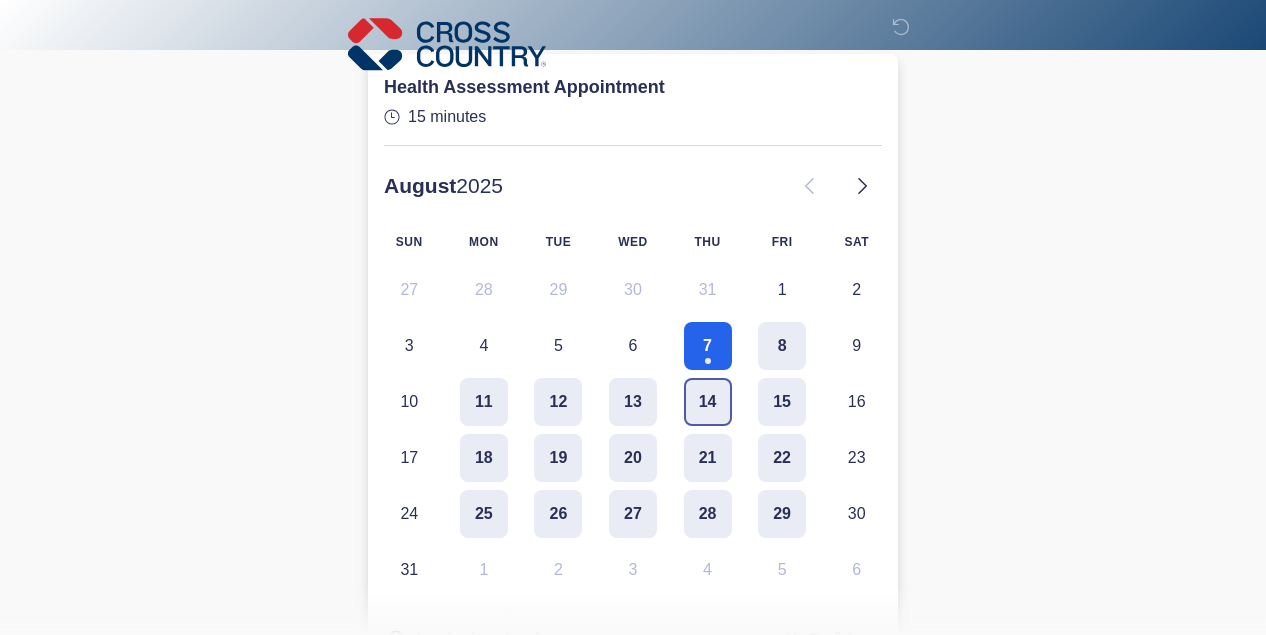 click on "14" at bounding box center [708, 402] 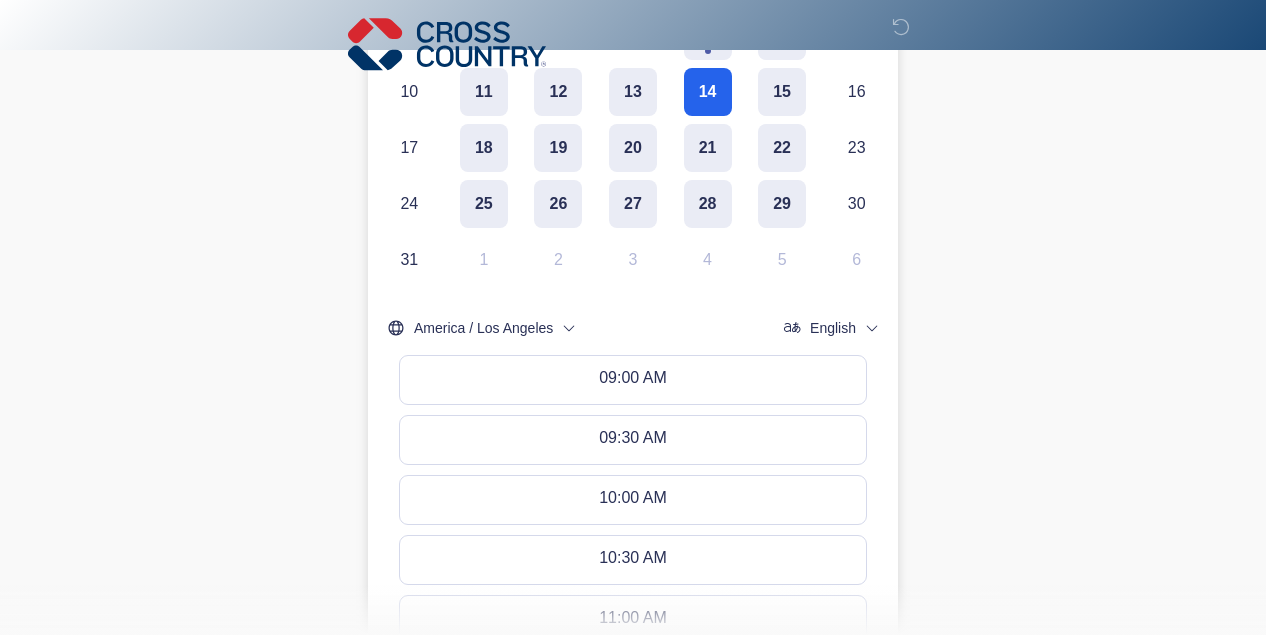 scroll, scrollTop: 494, scrollLeft: 0, axis: vertical 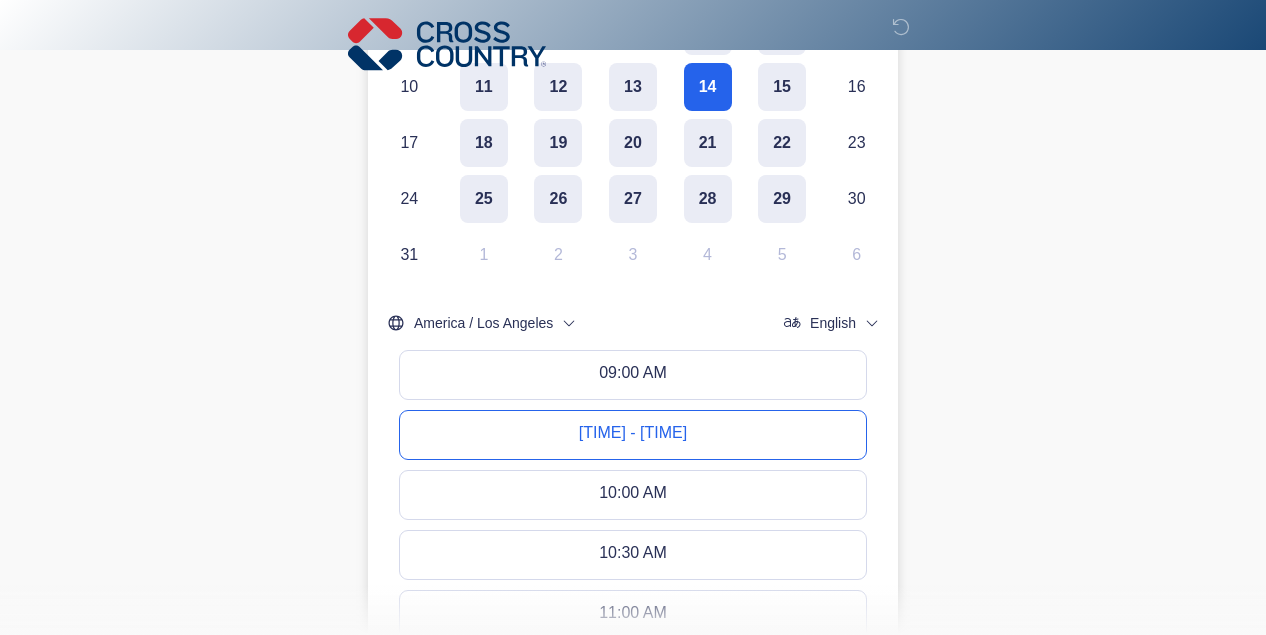 click on "[TIME] - [TIME]" at bounding box center [633, 435] 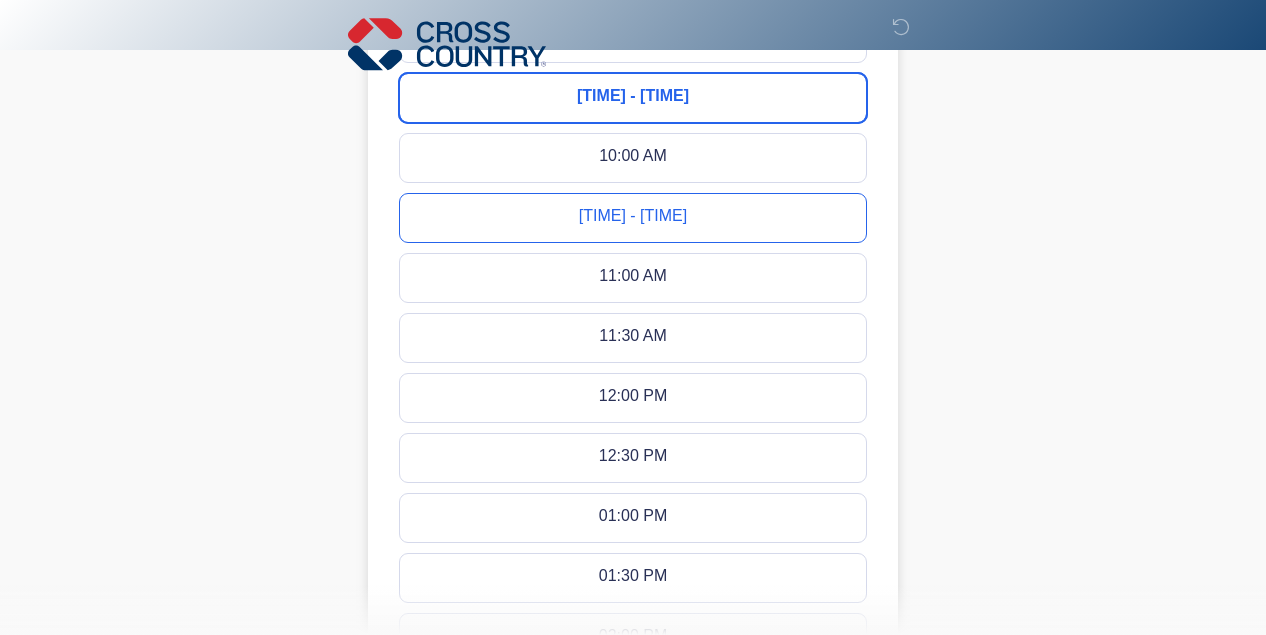 scroll, scrollTop: 832, scrollLeft: 0, axis: vertical 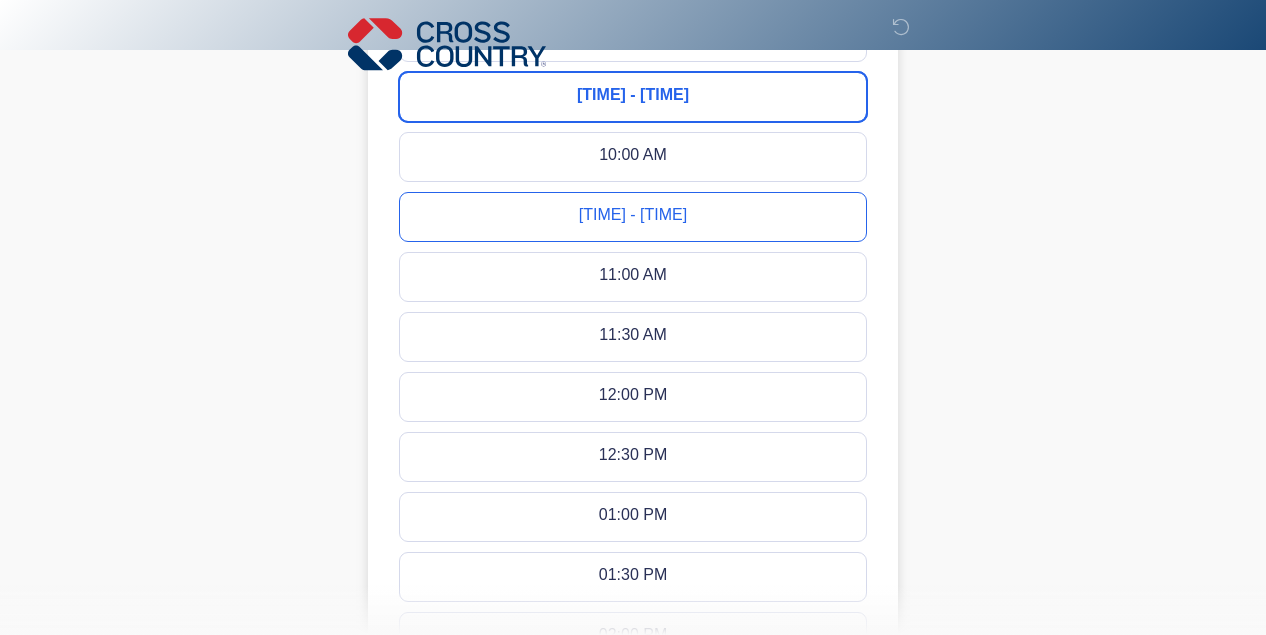 click on "[TIME] - [TIME]" at bounding box center (633, 217) 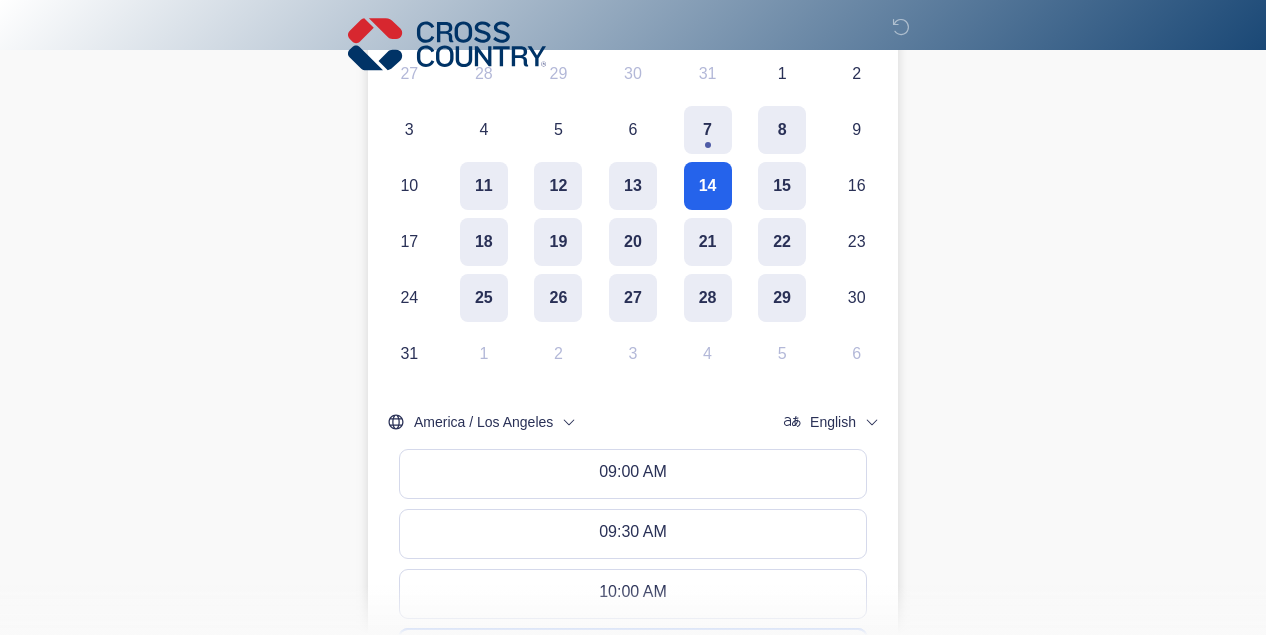 scroll, scrollTop: 378, scrollLeft: 0, axis: vertical 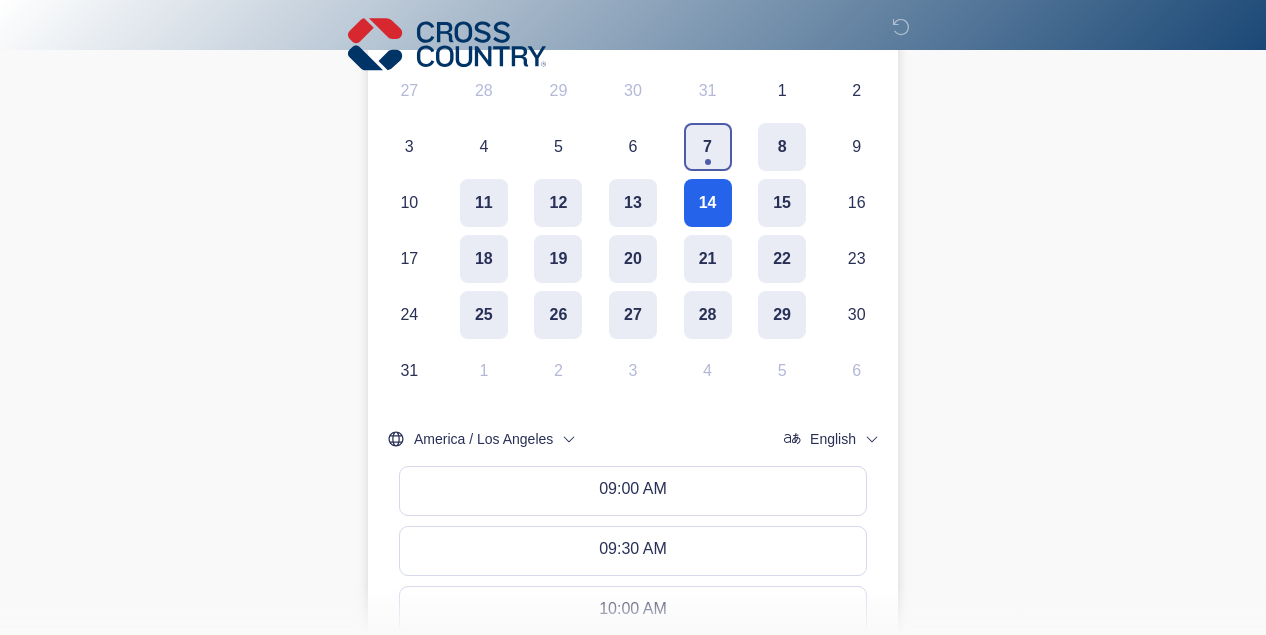 click on "7" at bounding box center [708, 147] 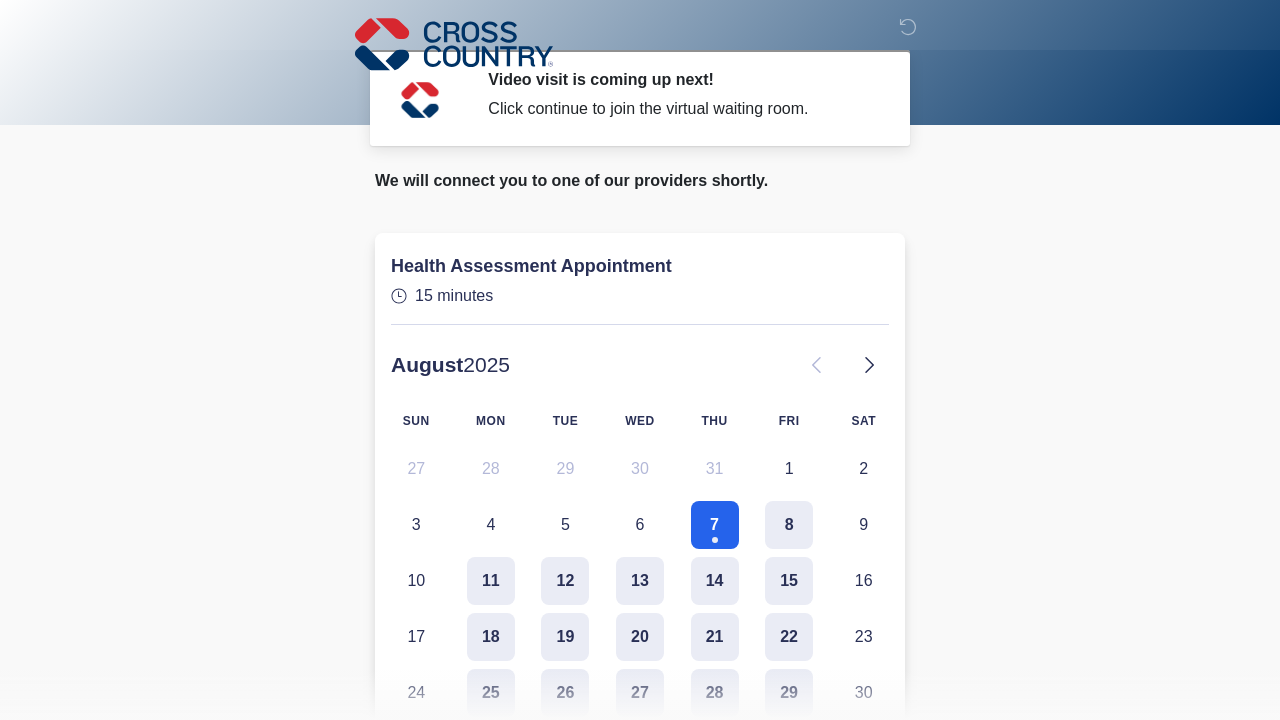 scroll, scrollTop: 0, scrollLeft: 0, axis: both 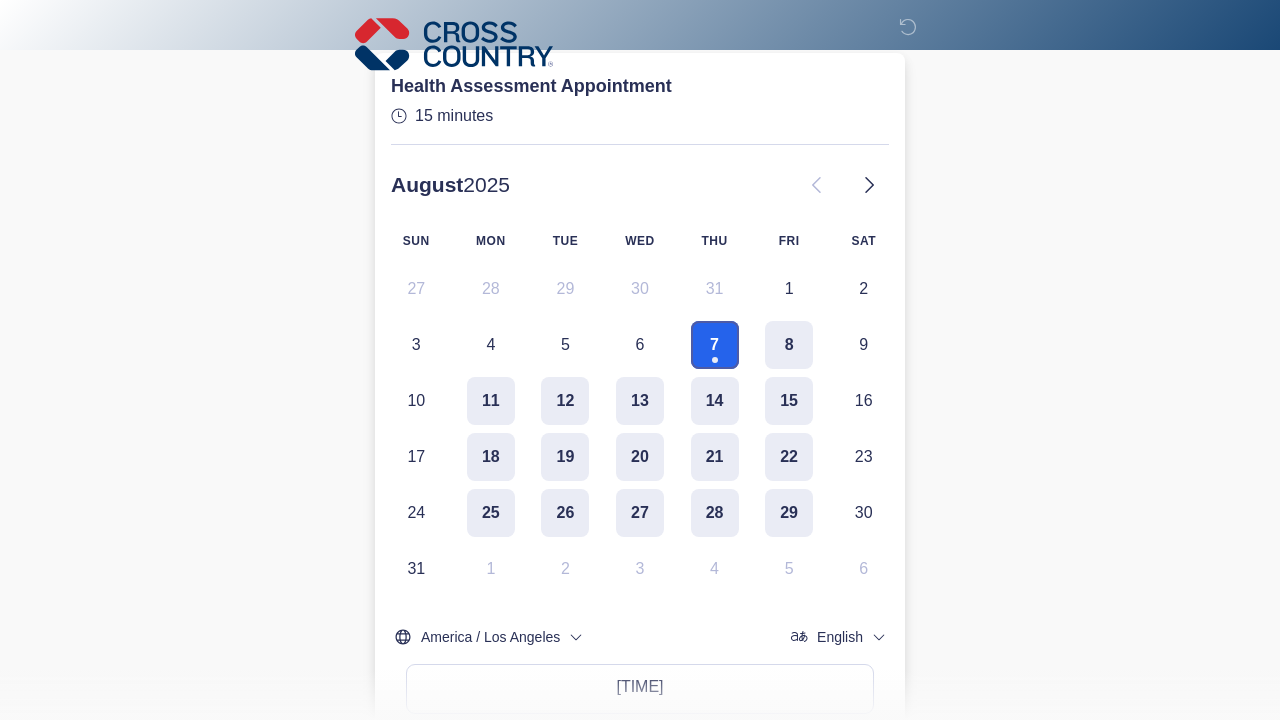 click on "7" at bounding box center (715, 345) 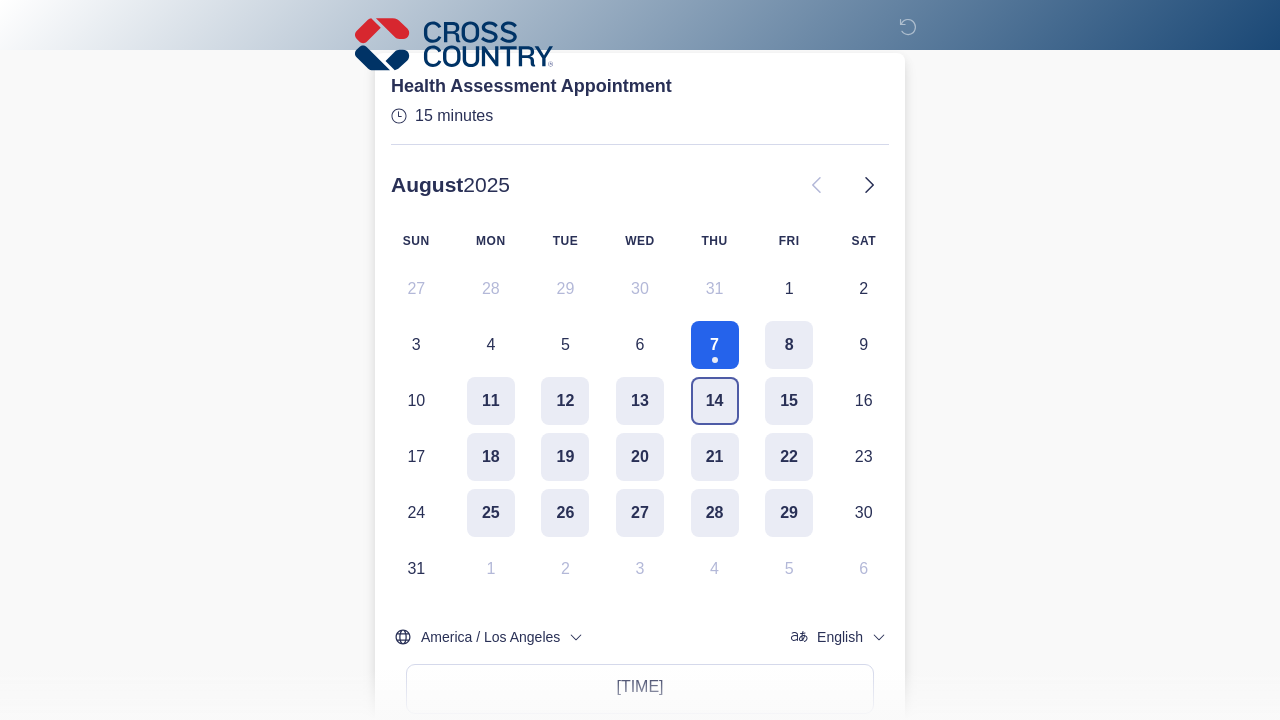click on "14" at bounding box center [715, 401] 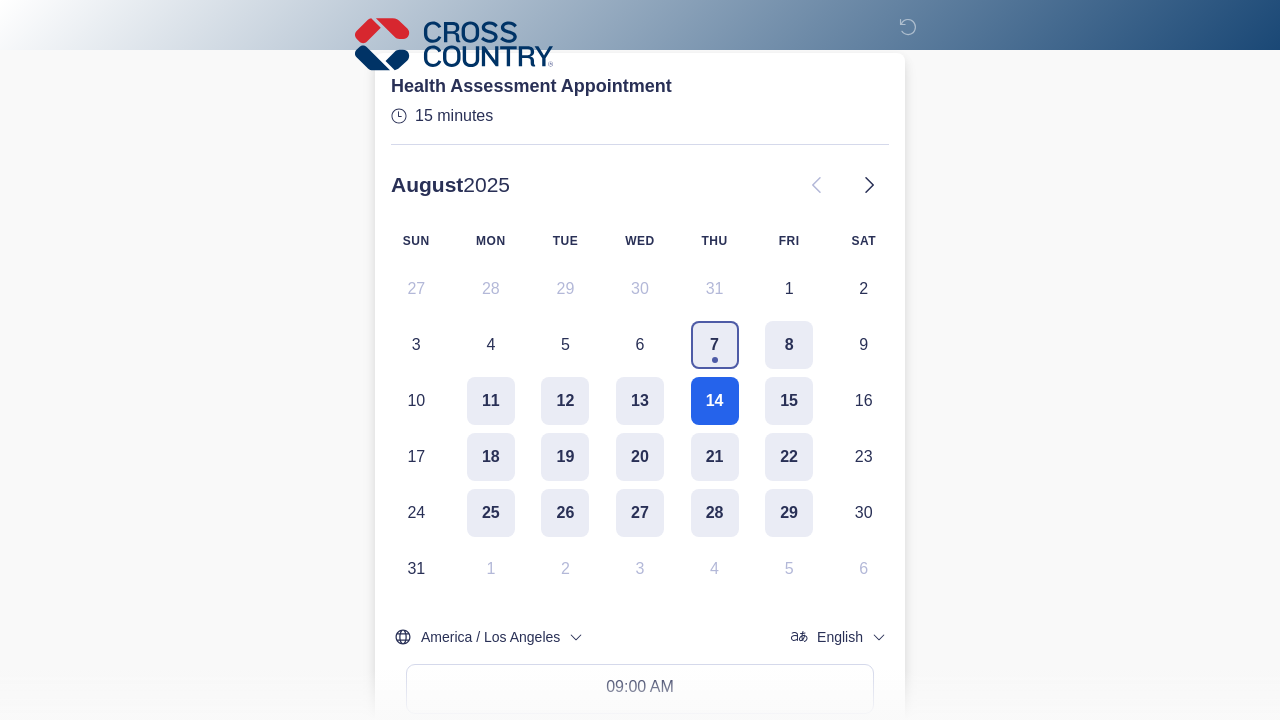 click on "7" at bounding box center (715, 345) 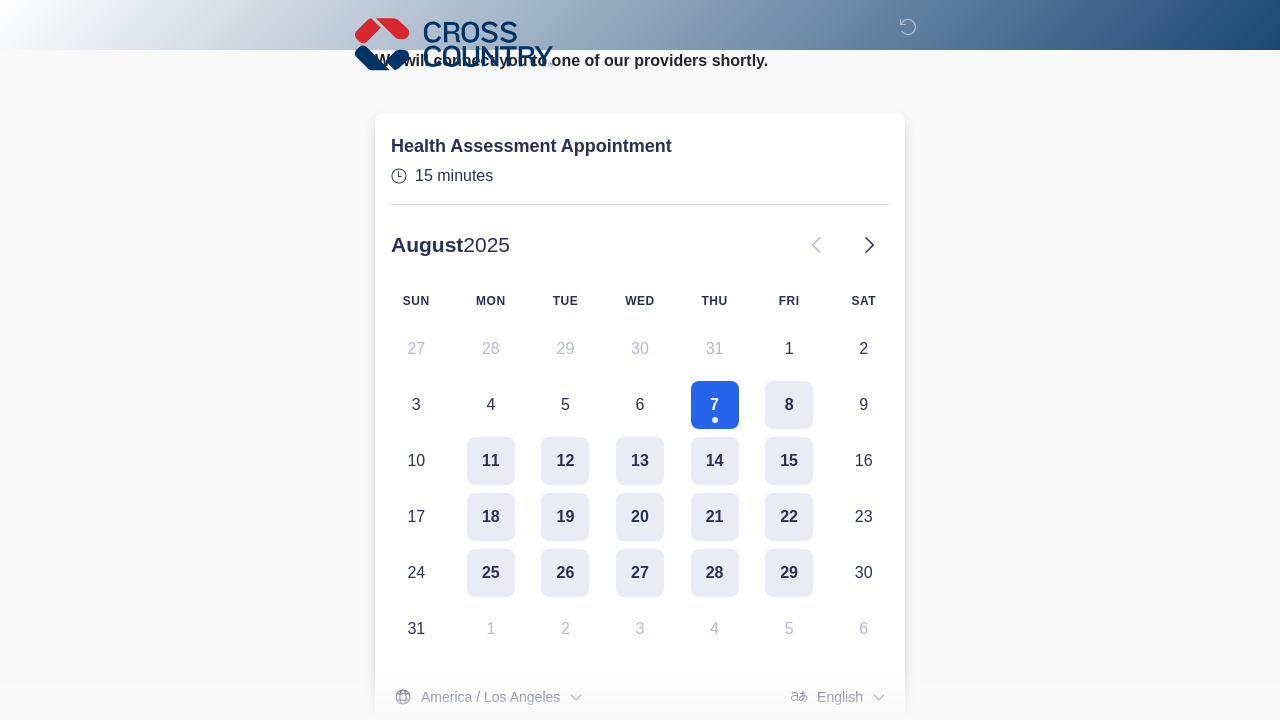 scroll, scrollTop: 184, scrollLeft: 0, axis: vertical 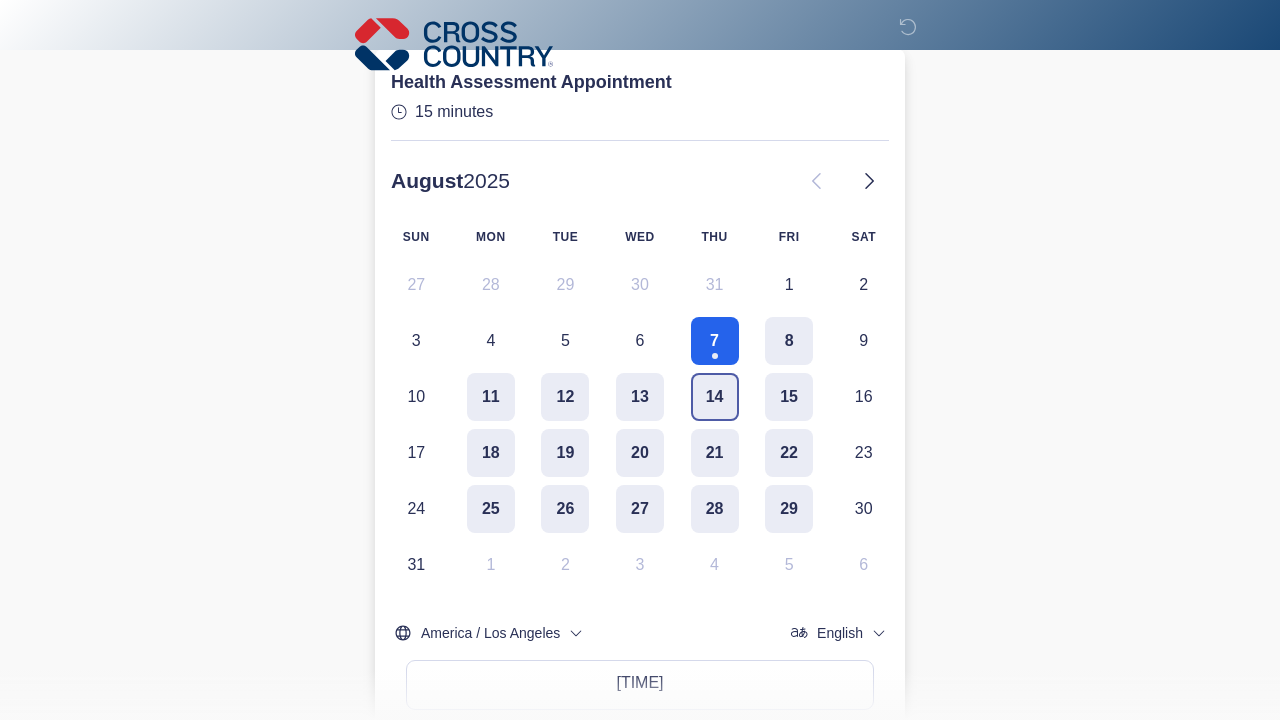 click on "14" at bounding box center (715, 397) 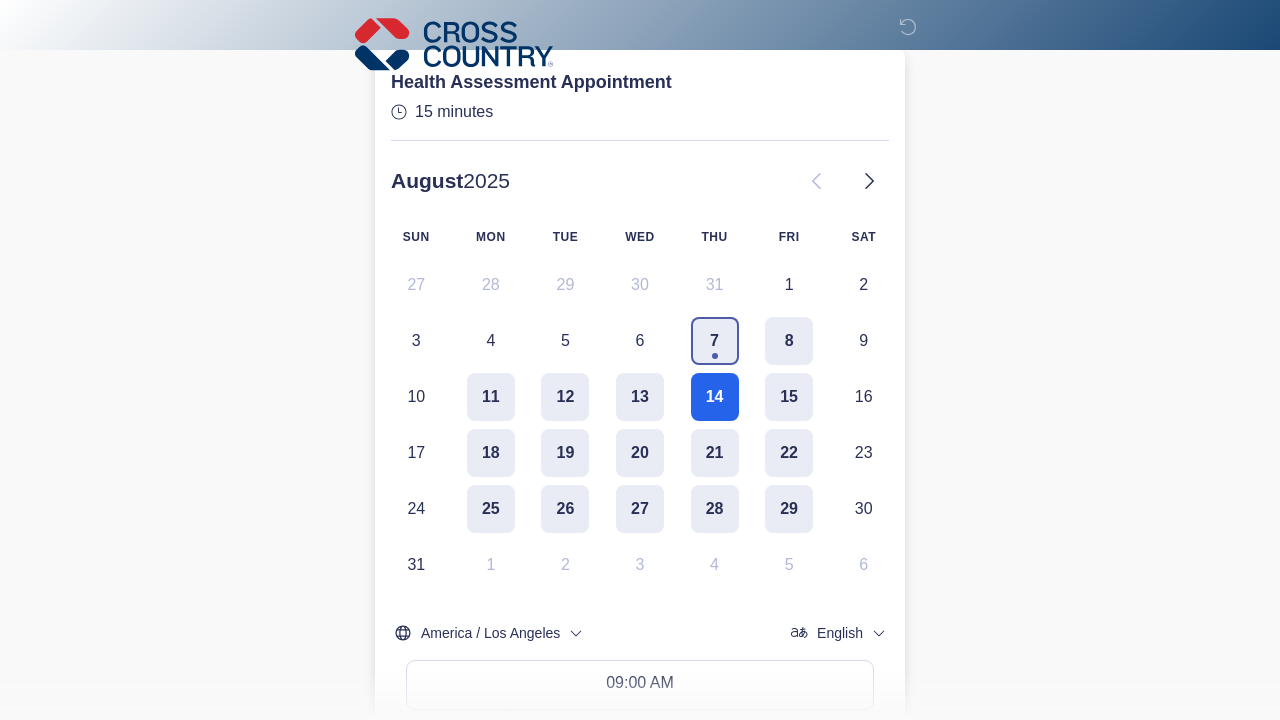 click on "7" at bounding box center [715, 341] 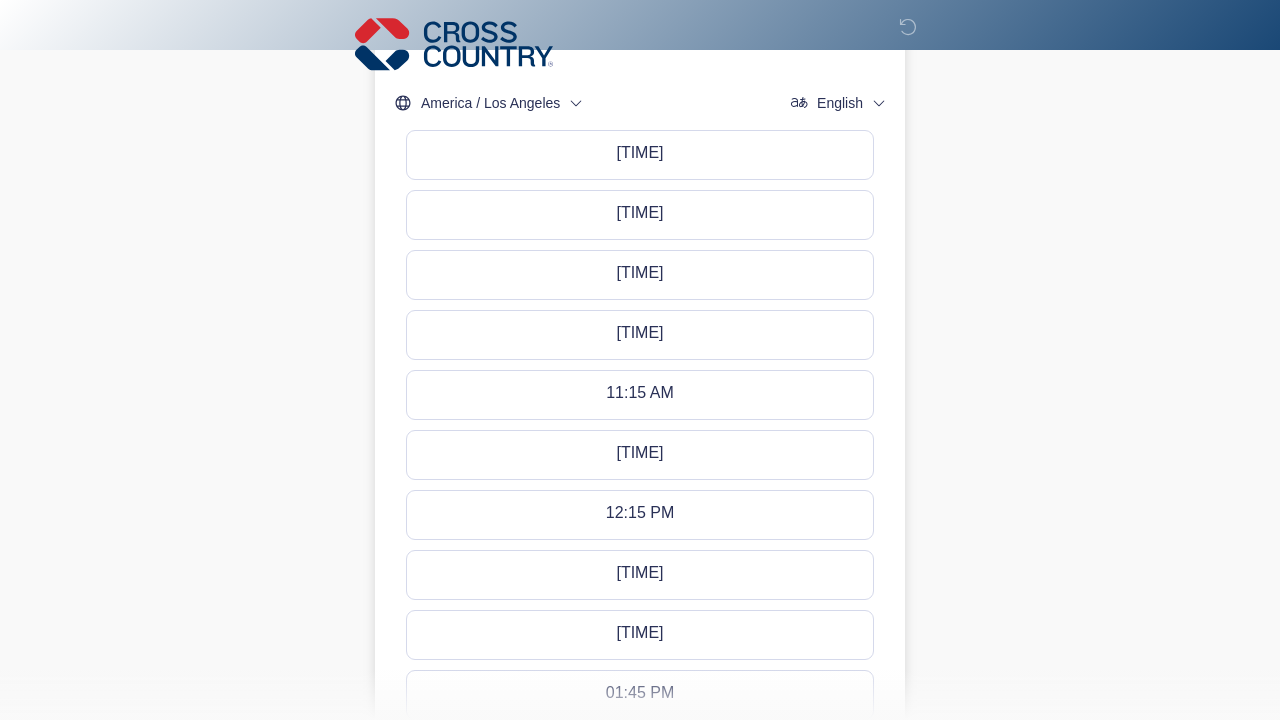 scroll, scrollTop: 672, scrollLeft: 0, axis: vertical 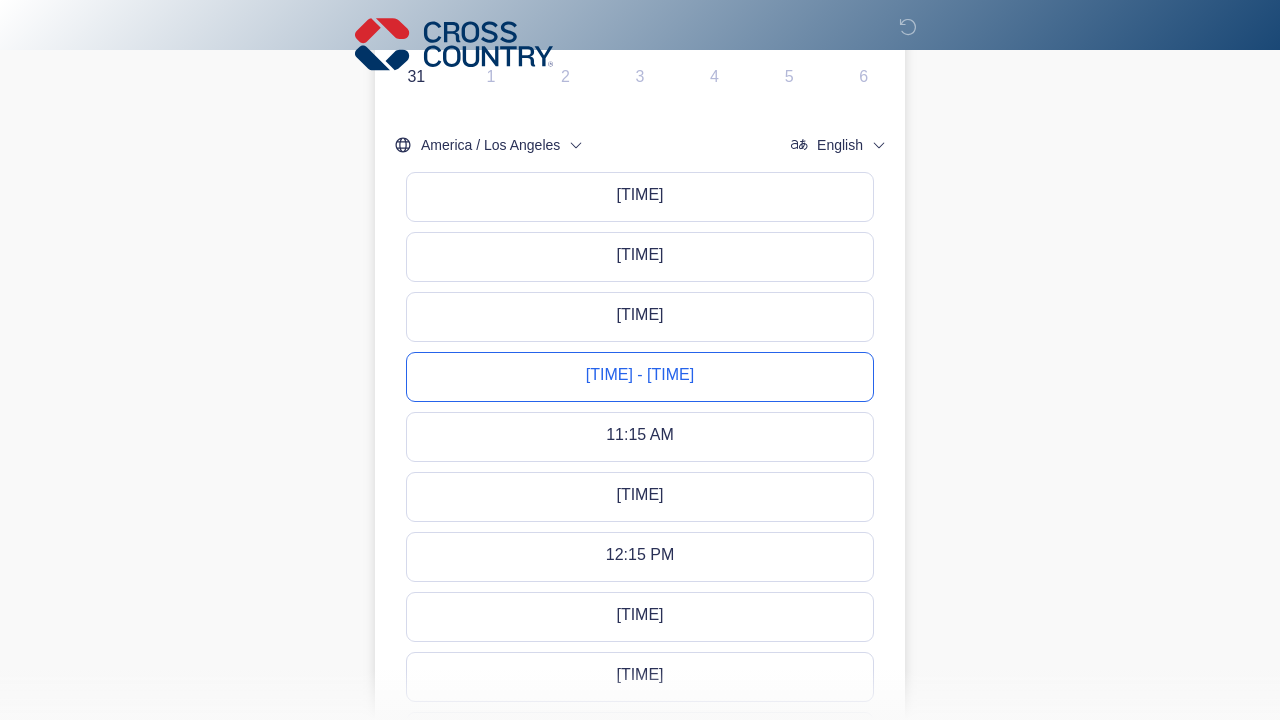 click on "[TIME] - [TIME]" at bounding box center [640, 377] 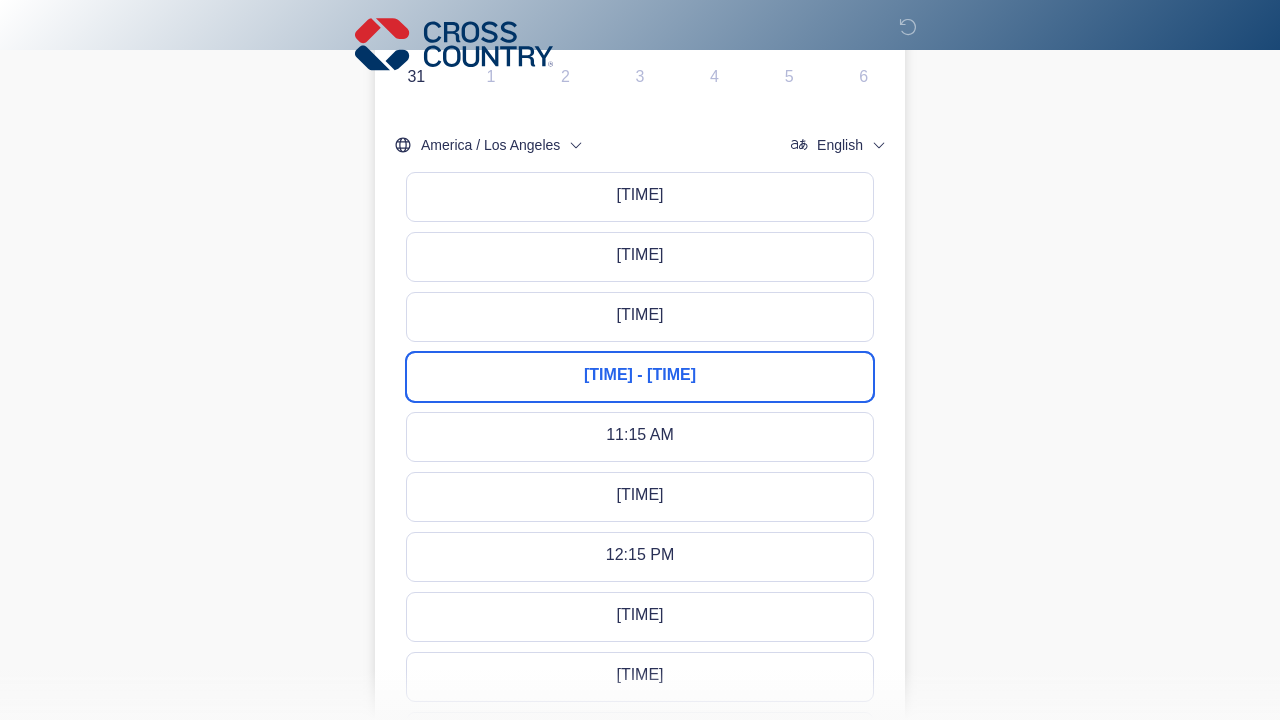 drag, startPoint x: 980, startPoint y: 76, endPoint x: 979, endPoint y: 209, distance: 133.00375 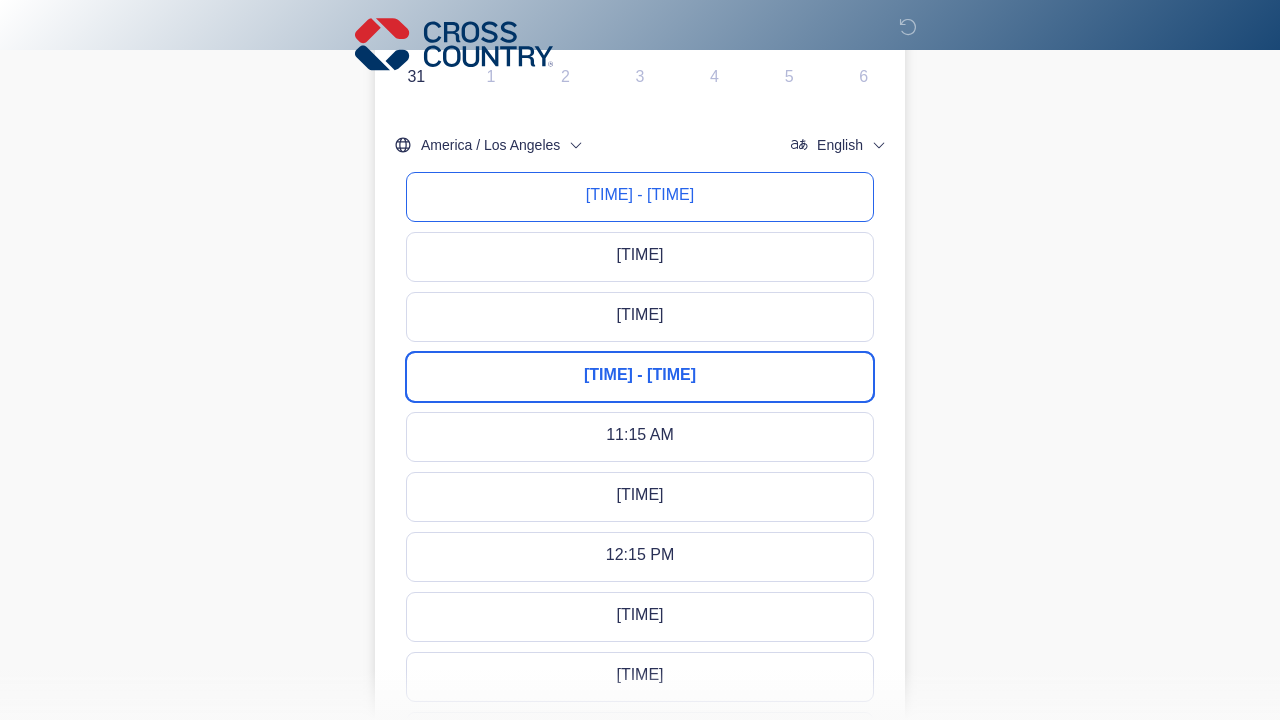 click on "‎ ‎ ‎
Video visit is coming up next!
Click continue to join the virtual waiting room.
Please connect to Wi-Fi now   Provide us with your contact info  Answer some questions about your medical history  Complete a video call with one of our providers
Cross Country
This is the beginning of your virtual Health Assessment.   ﻿﻿﻿﻿﻿﻿To begin, ﻿﻿﻿﻿﻿﻿﻿﻿﻿﻿﻿﻿﻿﻿﻿﻿﻿﻿ press the continue button below and answer all questions with honesty.
Continue
Please be sure your device is connected to a Wi-Fi Network for quicker service. Otherwise, you may experience connectivity issues with your provider and cause unnecessary delays  ." at bounding box center [640, -312] 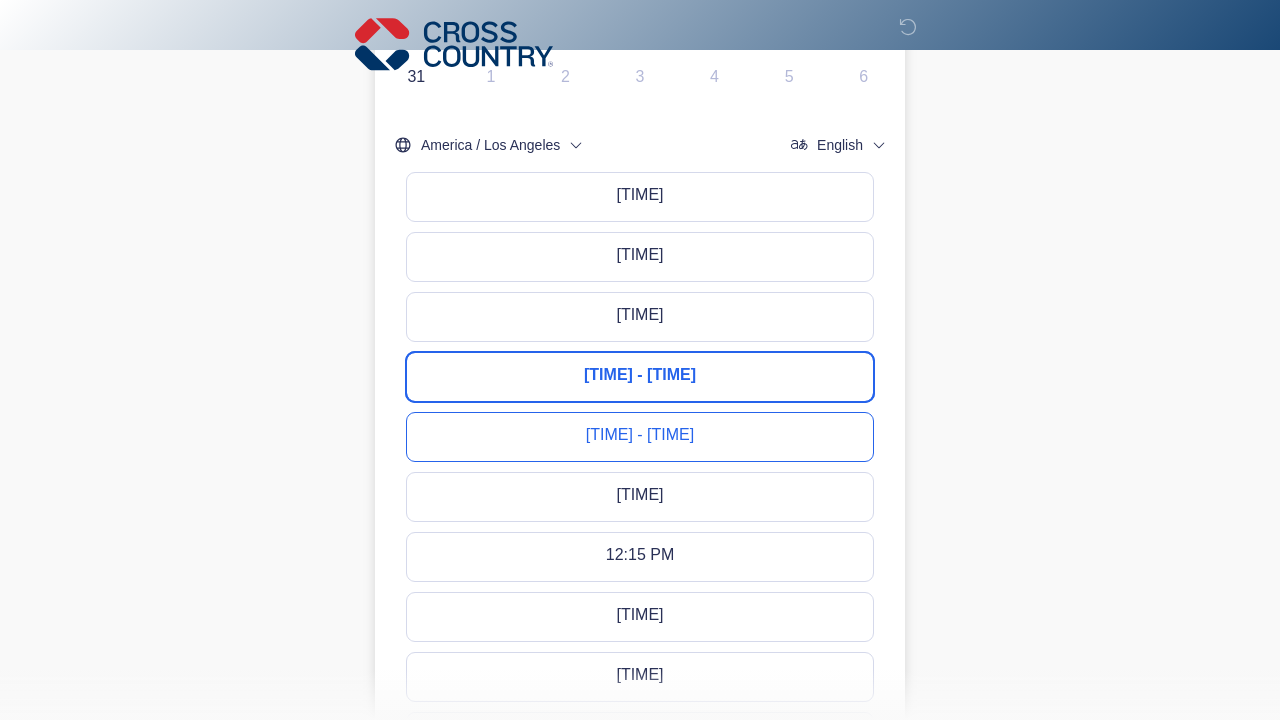 click on "[TIME] - [TIME]" at bounding box center [640, 437] 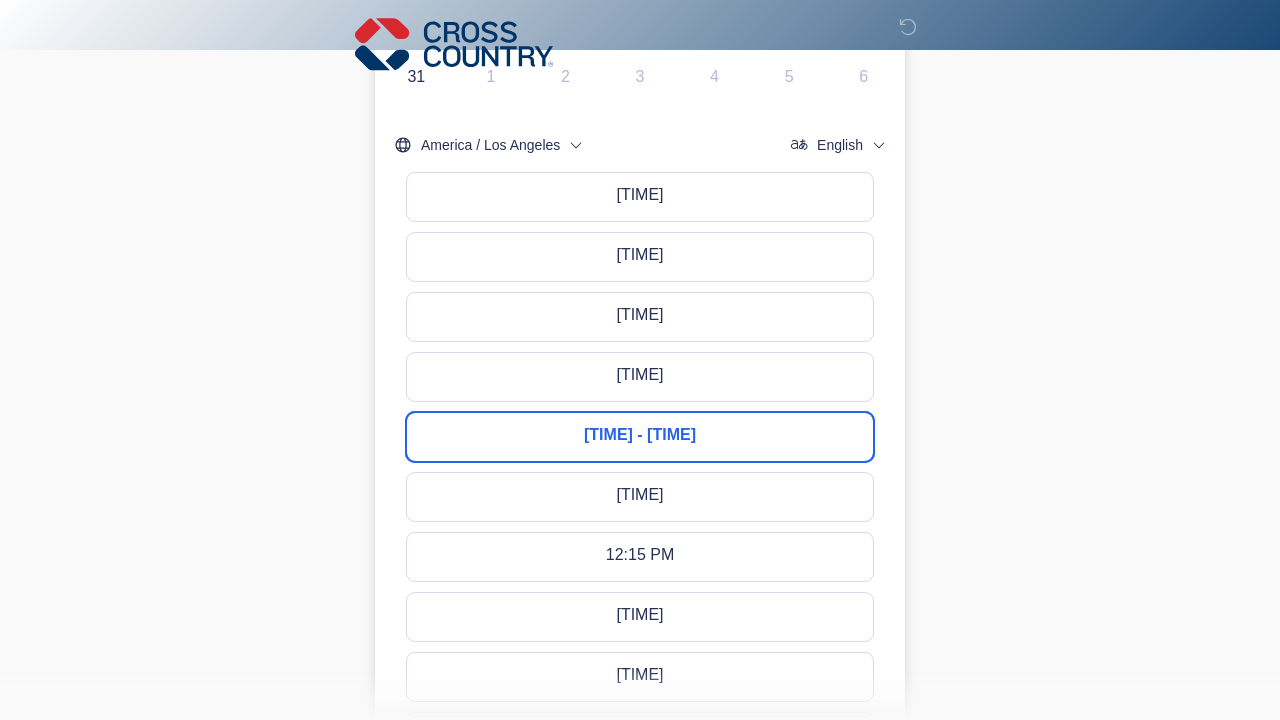 click on "‎ ‎ ‎
Video visit is coming up next!
Click continue to join the virtual waiting room.
Please connect to Wi-Fi now   Provide us with your contact info  Answer some questions about your medical history  Complete a video call with one of our providers
Cross Country
This is the beginning of your virtual Health Assessment.   ﻿﻿﻿﻿﻿﻿To begin, ﻿﻿﻿﻿﻿﻿﻿﻿﻿﻿﻿﻿﻿﻿﻿﻿﻿﻿ press the continue button below and answer all questions with honesty.
Continue
Please be sure your device is connected to a Wi-Fi Network for quicker service. Otherwise, you may experience connectivity issues with your provider and cause unnecessary delays  ." at bounding box center (640, -312) 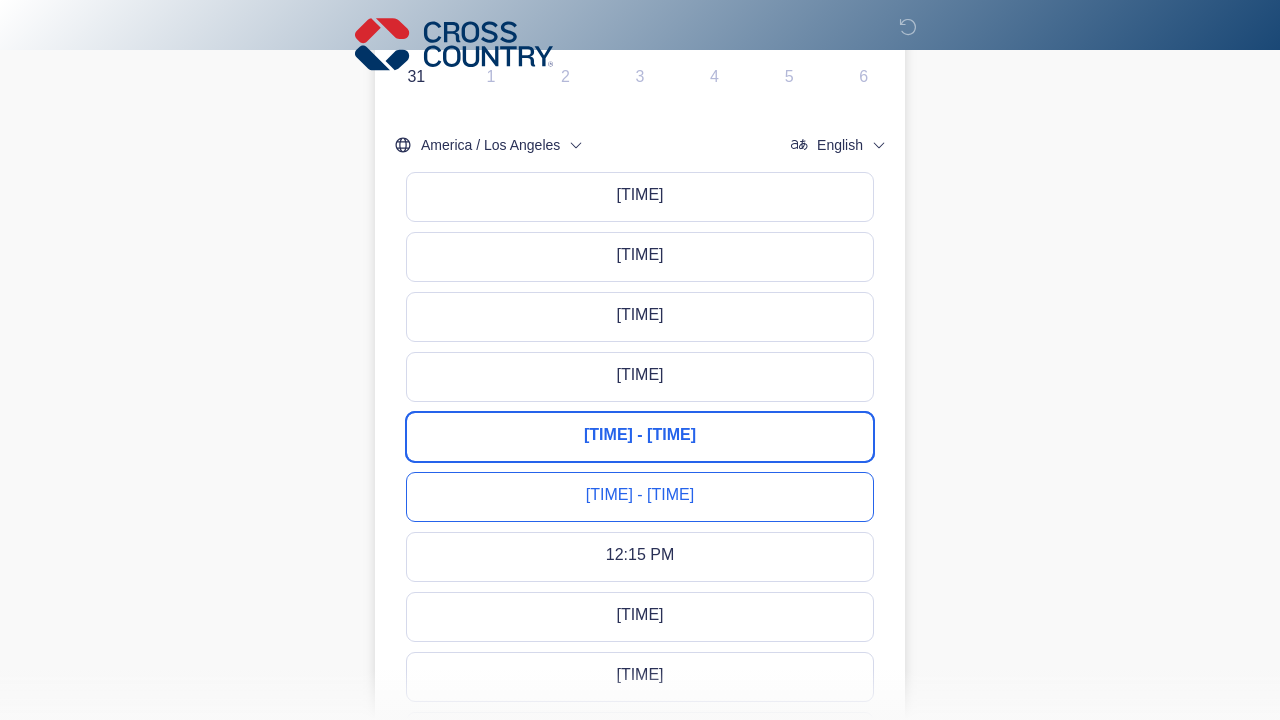 click on "[TIME] - [TIME]" at bounding box center [640, 497] 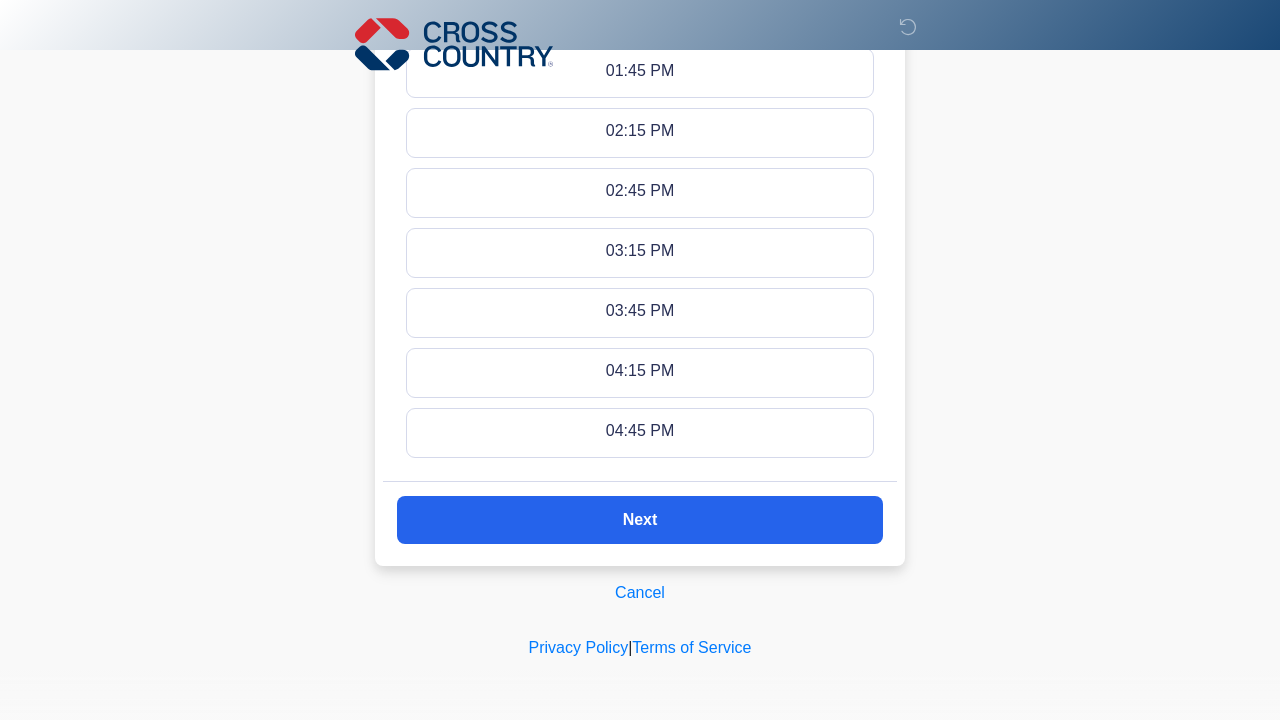 scroll, scrollTop: 1337, scrollLeft: 0, axis: vertical 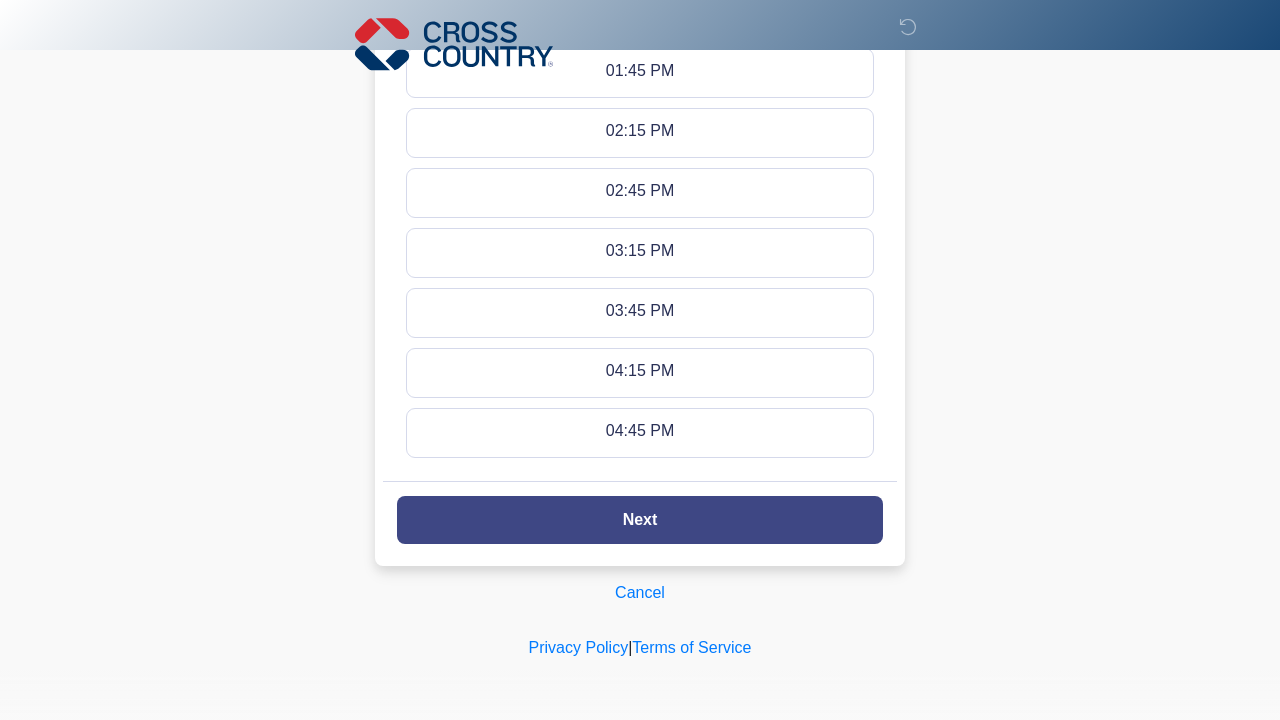 click on "Next" 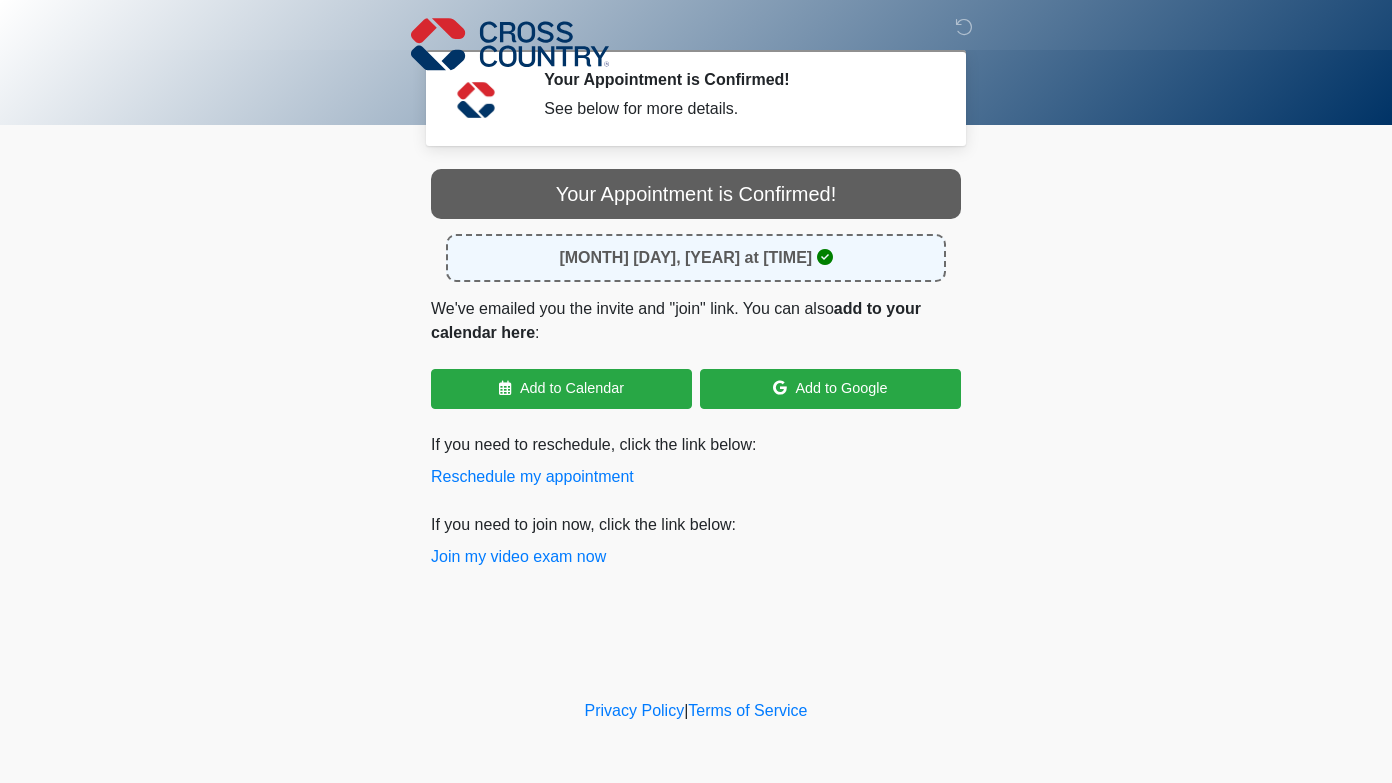 scroll, scrollTop: 0, scrollLeft: 0, axis: both 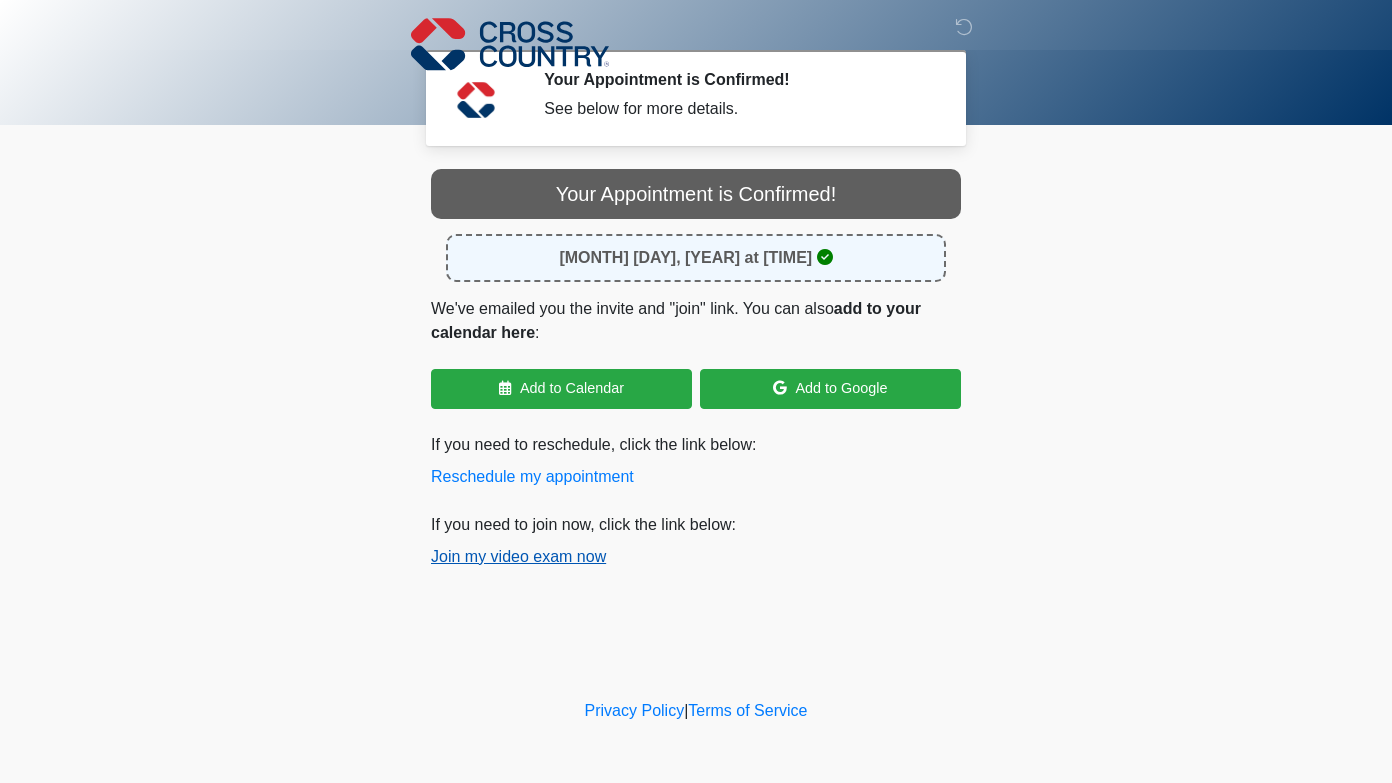 click on "Join my video exam now" at bounding box center (518, 557) 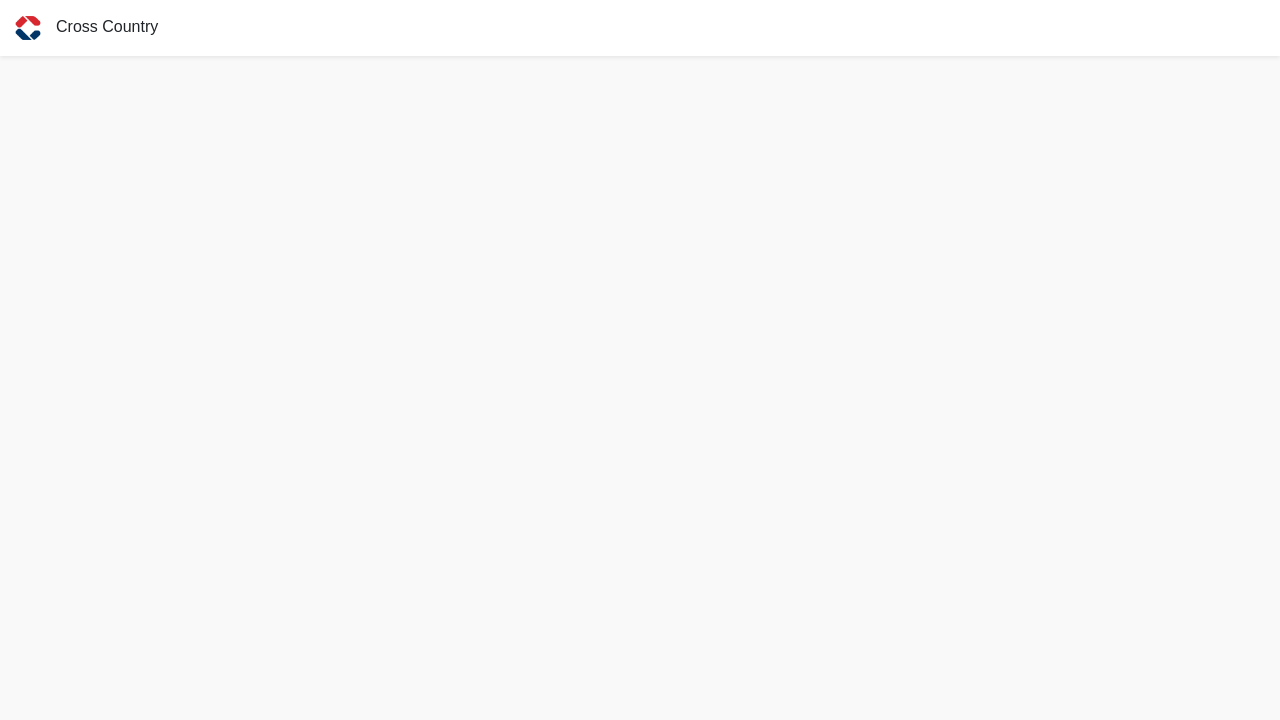 scroll, scrollTop: 0, scrollLeft: 0, axis: both 